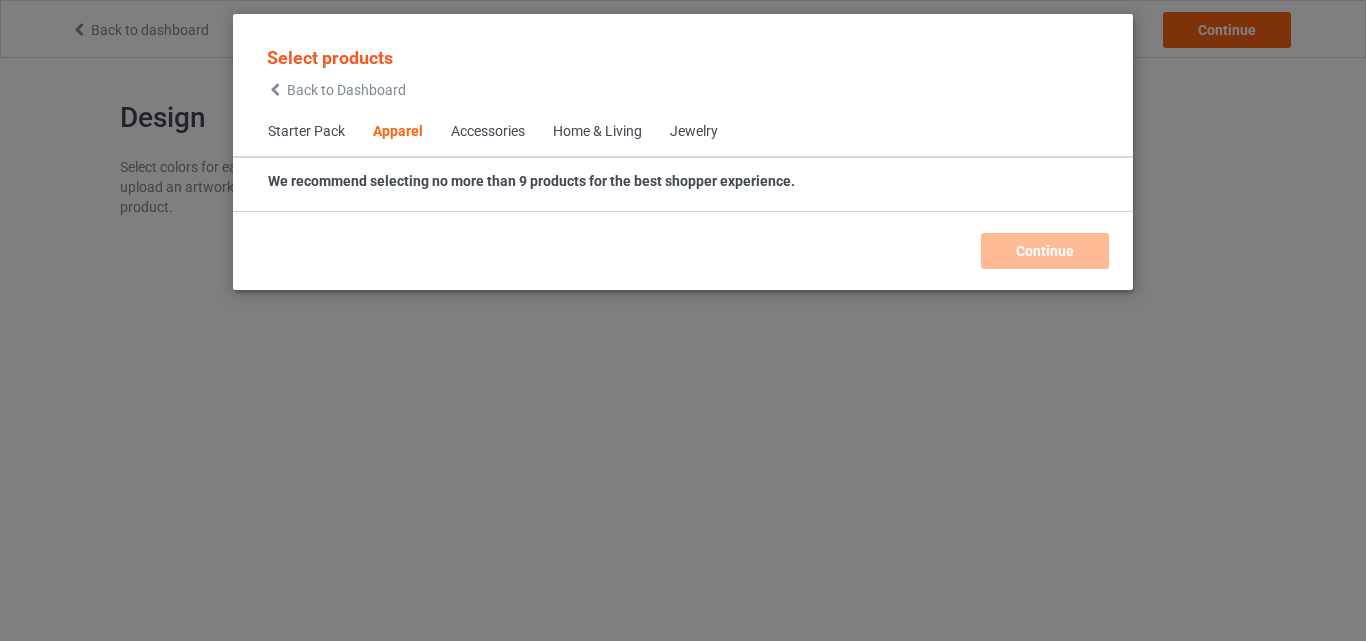 scroll, scrollTop: 0, scrollLeft: 0, axis: both 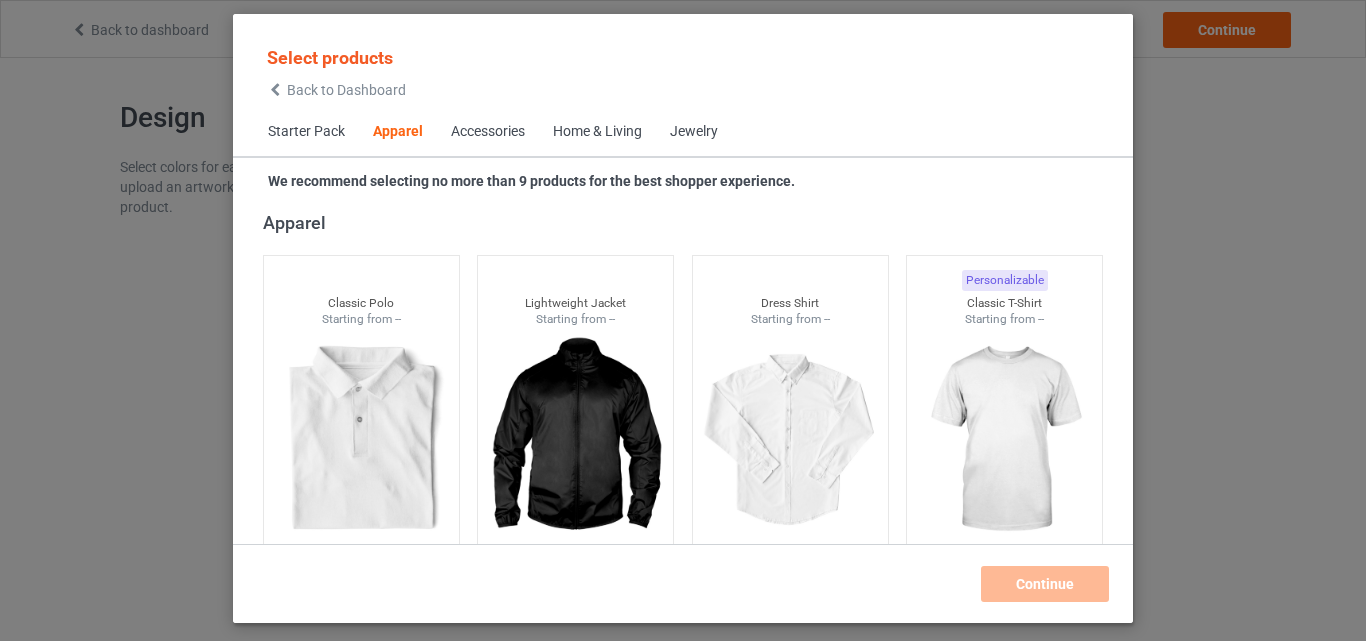 click on "Home & Living" at bounding box center (597, 132) 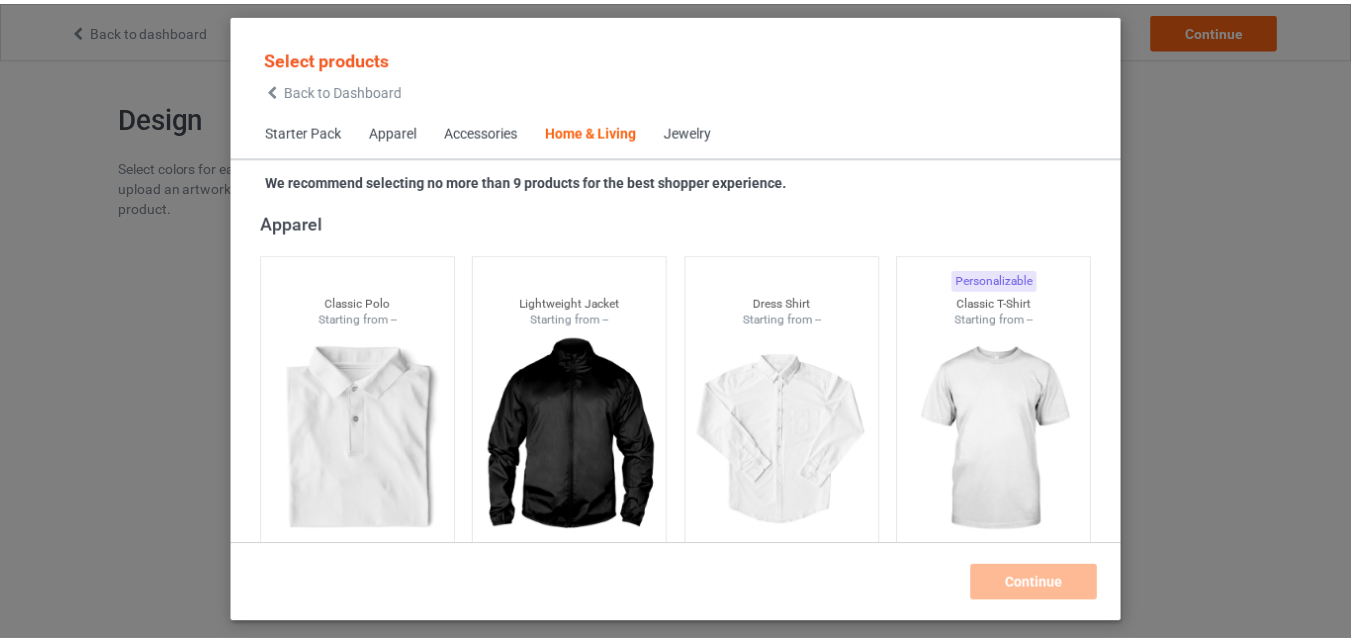 scroll, scrollTop: 9019, scrollLeft: 0, axis: vertical 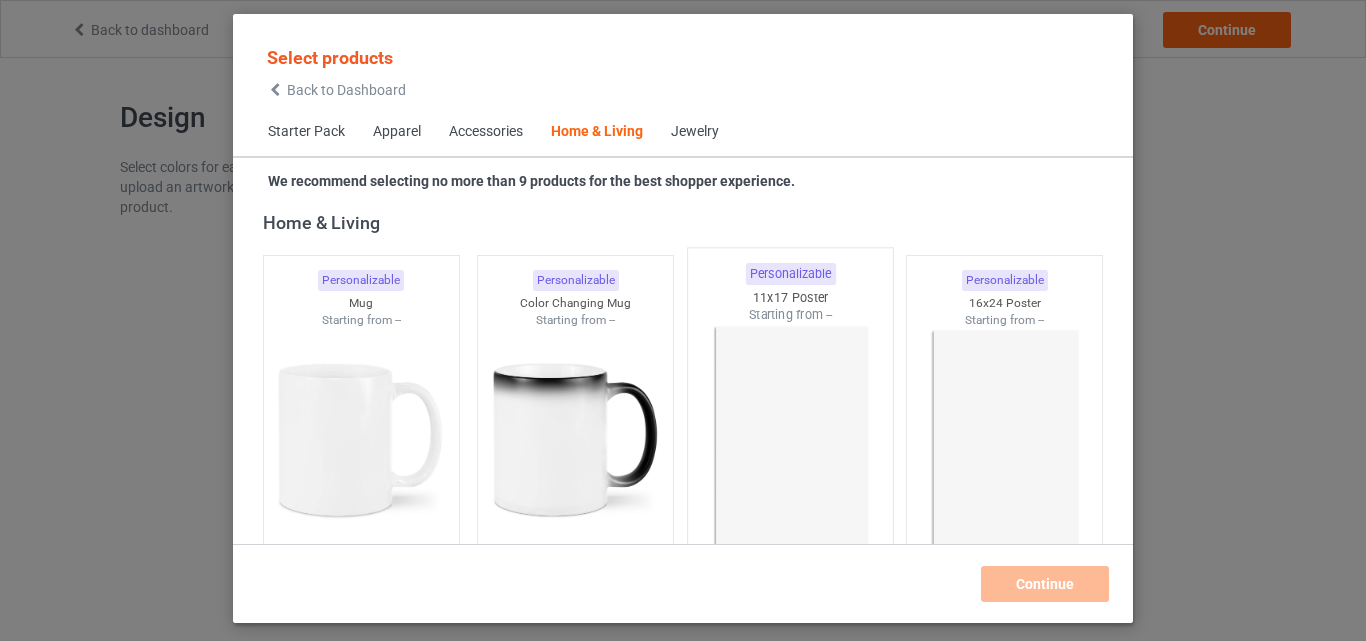 click at bounding box center [790, 441] 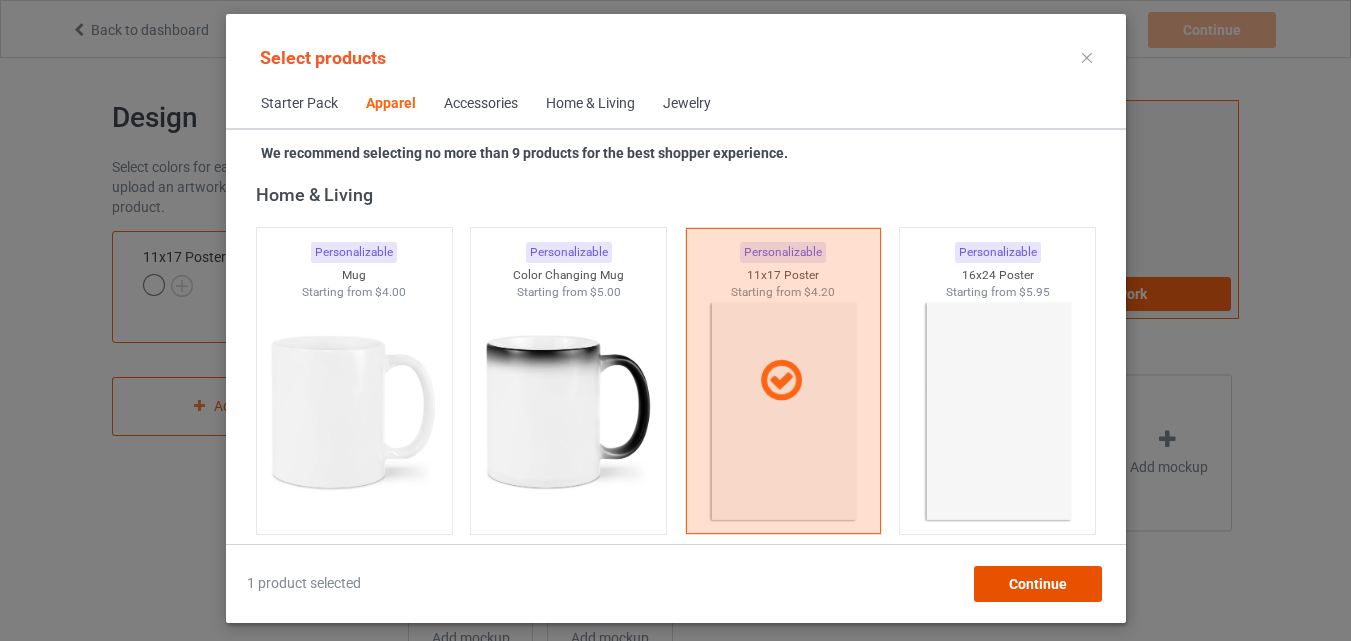 click on "Continue" at bounding box center [1037, 584] 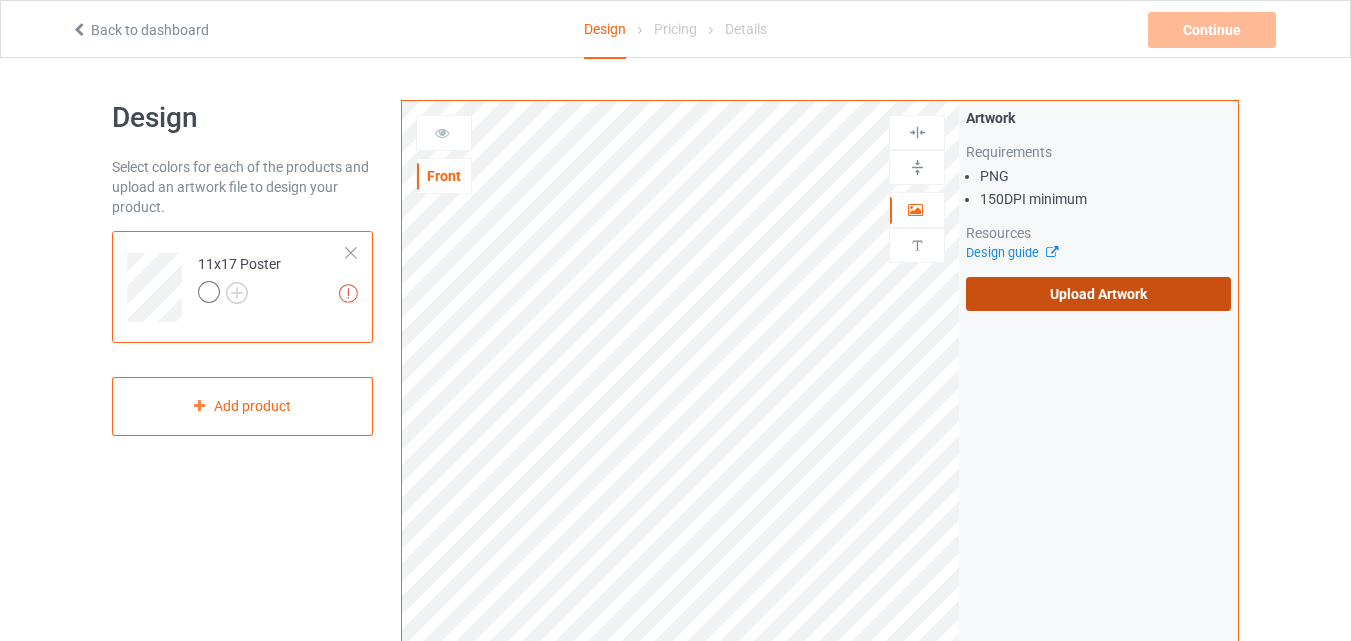 click on "Upload Artwork" at bounding box center [1098, 294] 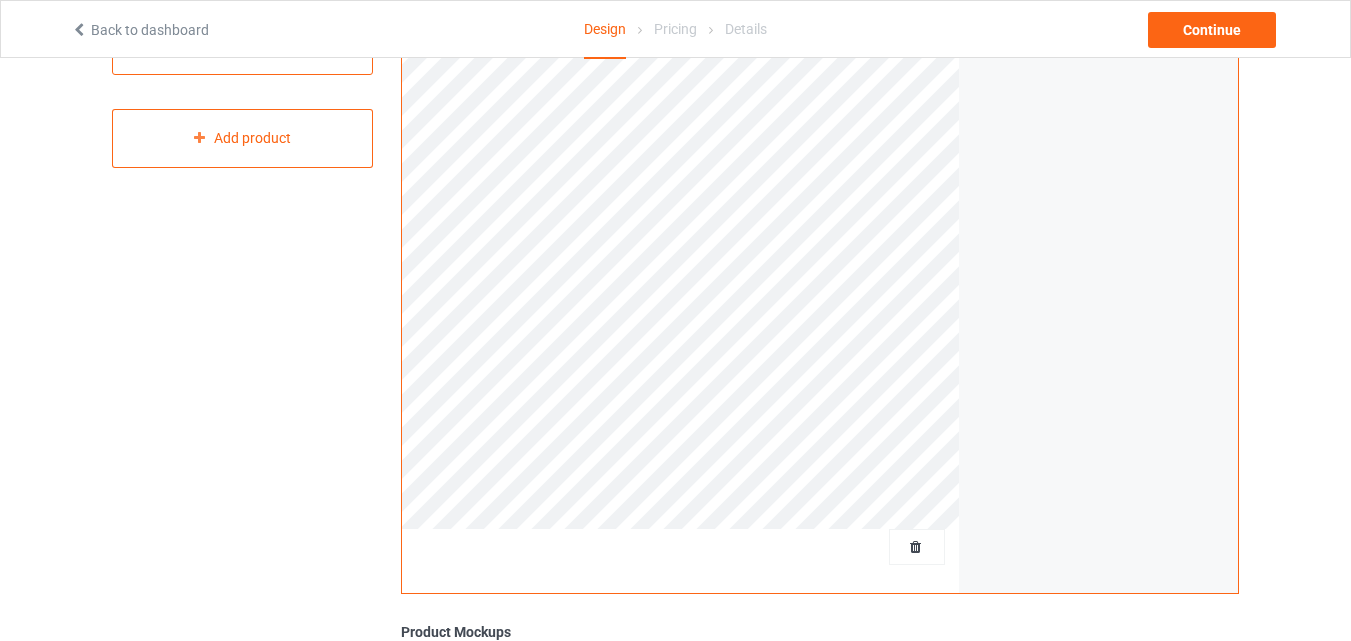 scroll, scrollTop: 0, scrollLeft: 0, axis: both 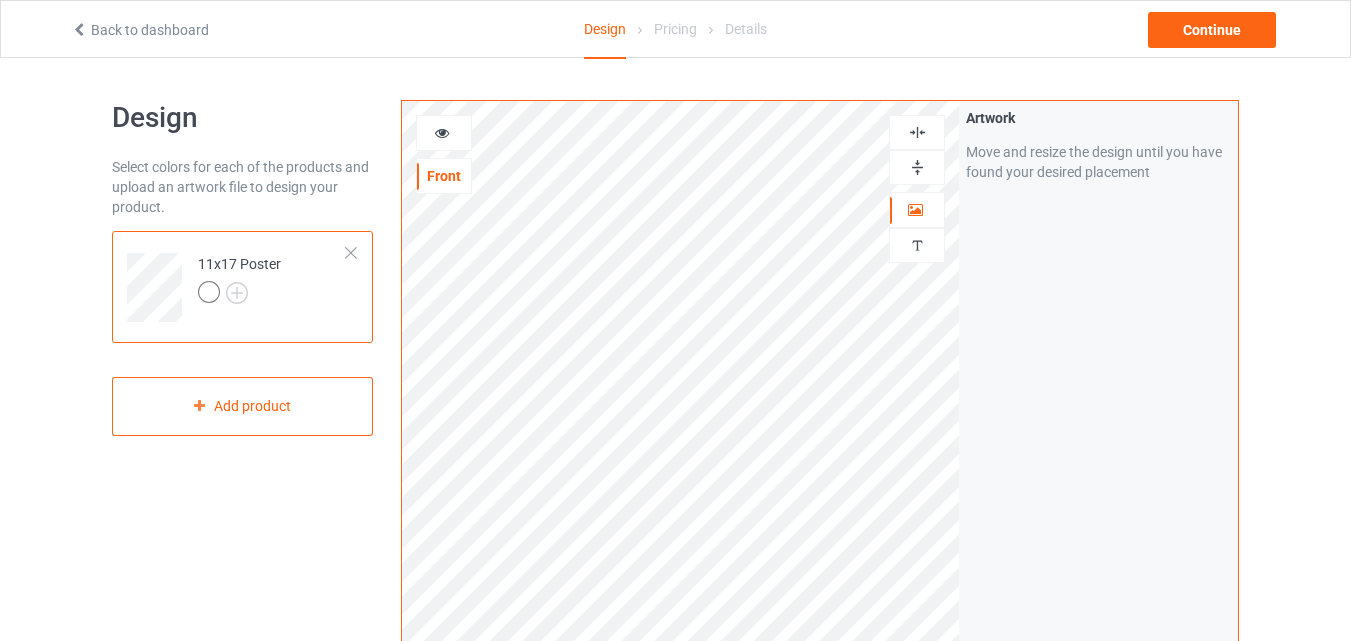click at bounding box center (917, 167) 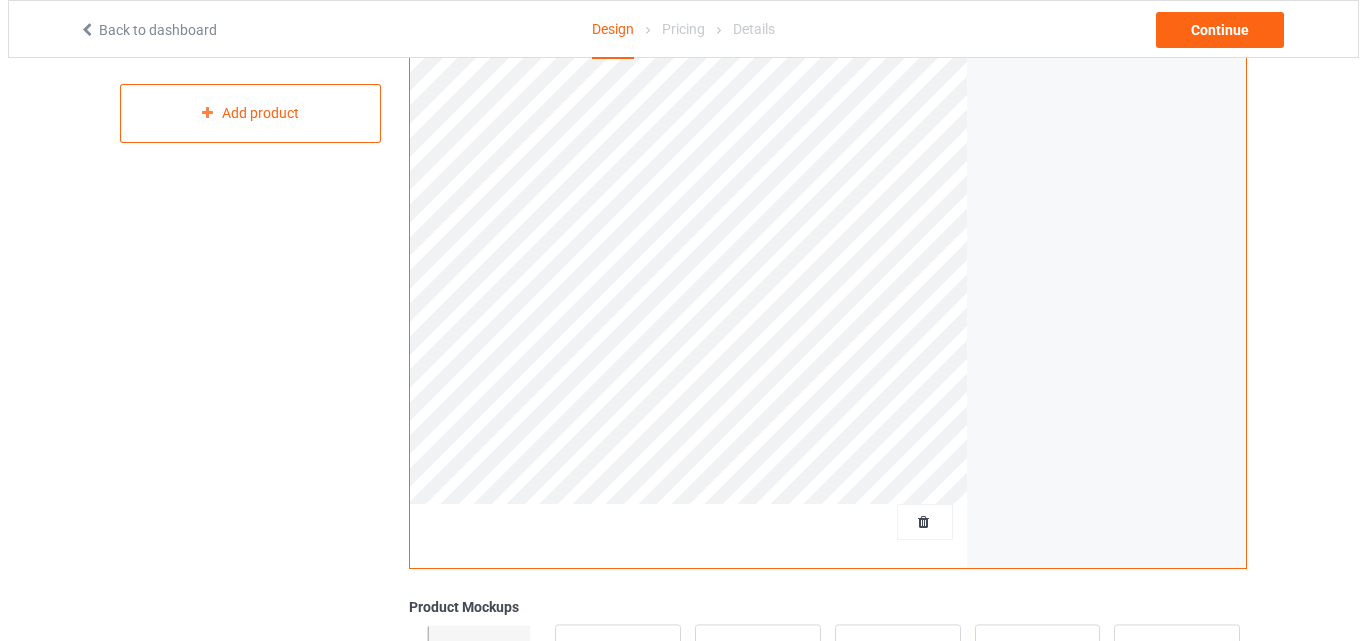 scroll, scrollTop: 655, scrollLeft: 0, axis: vertical 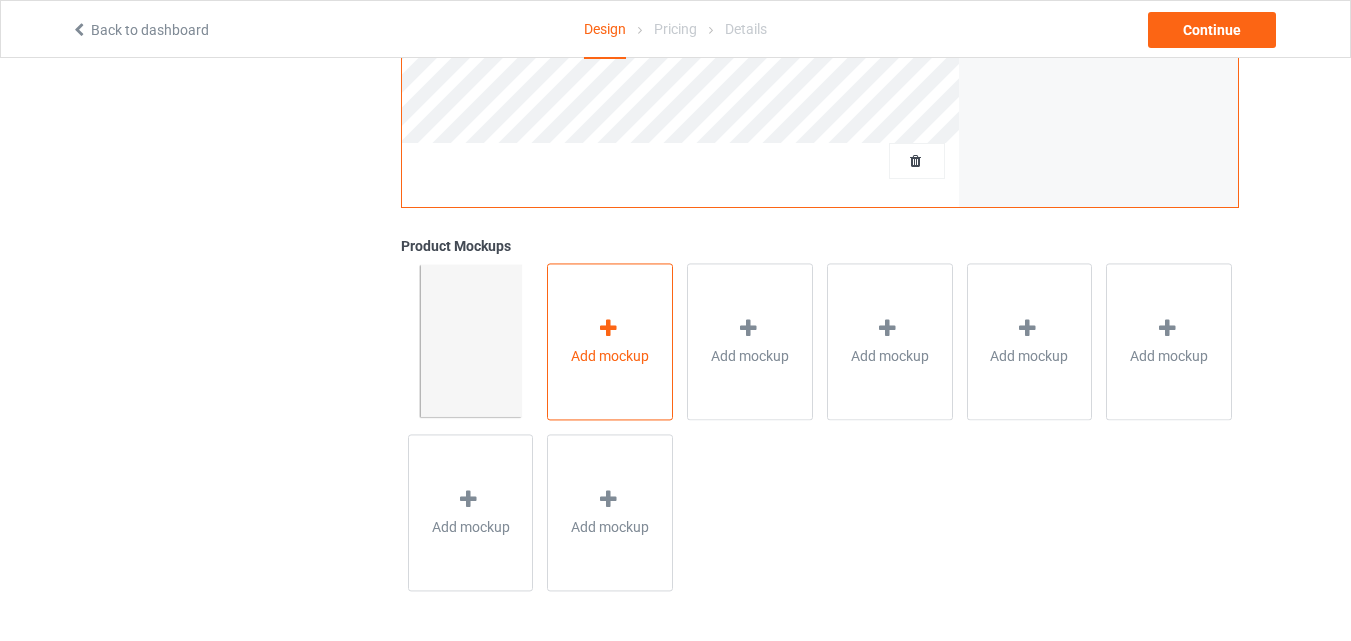 click on "Add mockup" at bounding box center (610, 341) 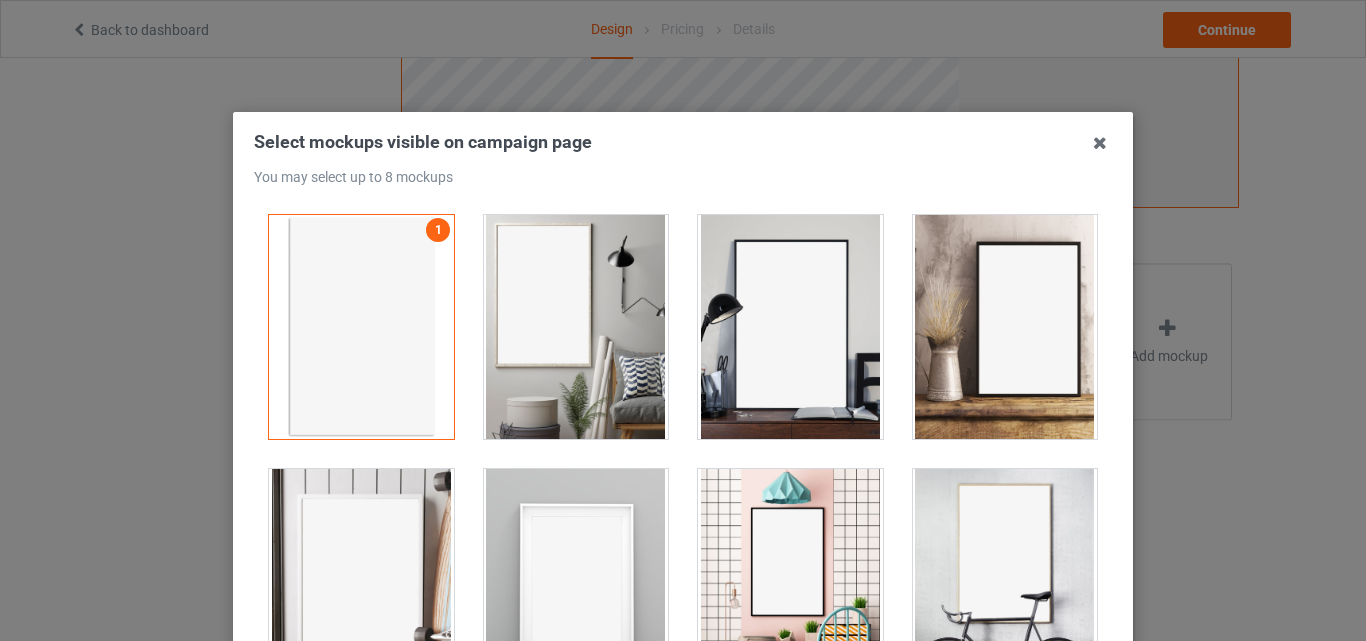 drag, startPoint x: 1003, startPoint y: 323, endPoint x: 978, endPoint y: 328, distance: 25.495098 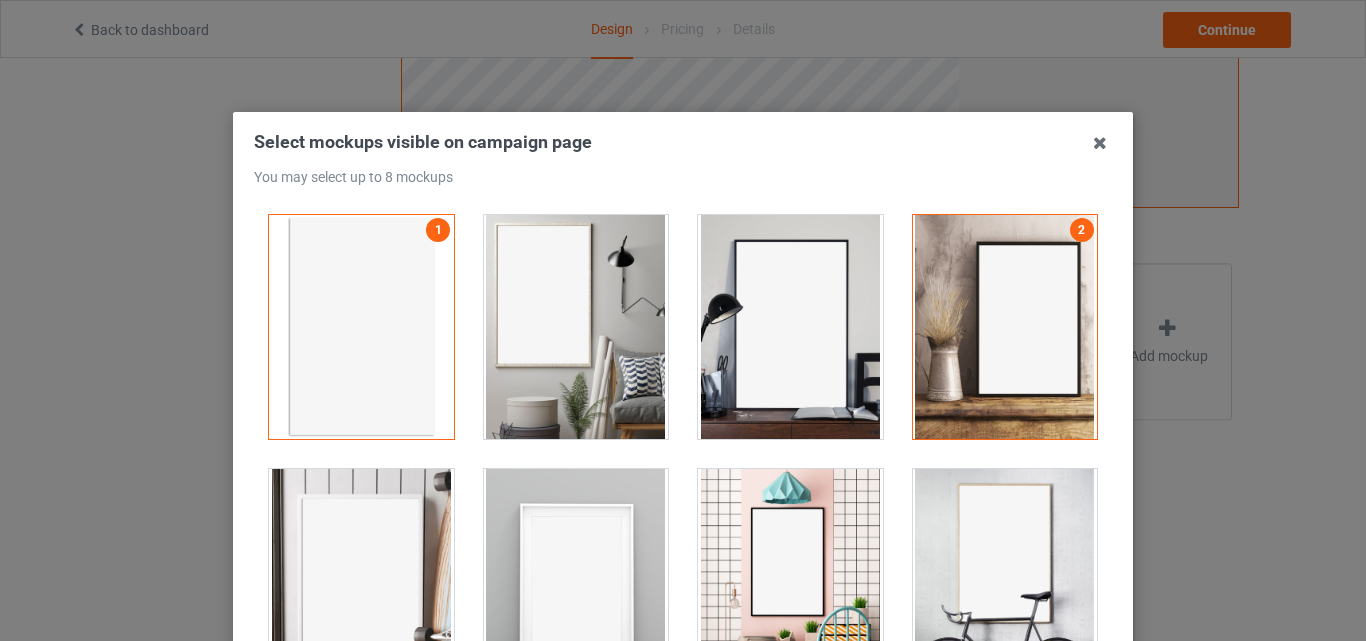 drag, startPoint x: 783, startPoint y: 362, endPoint x: 539, endPoint y: 338, distance: 245.17749 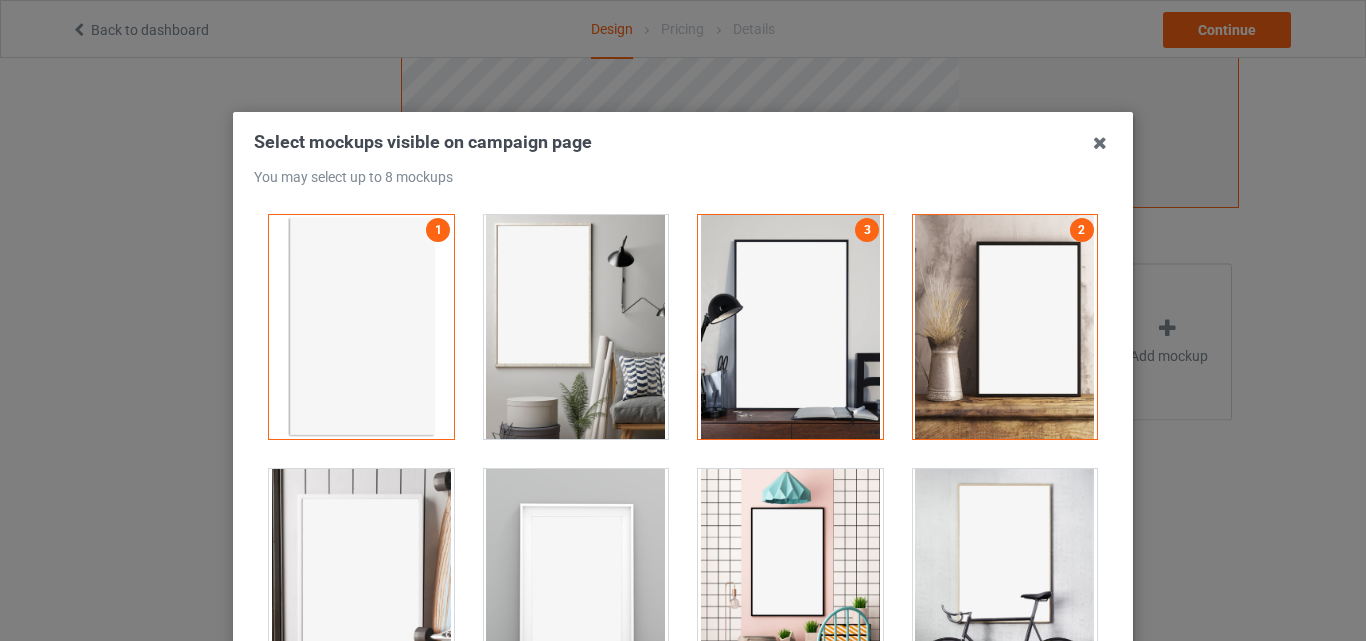 click at bounding box center (576, 327) 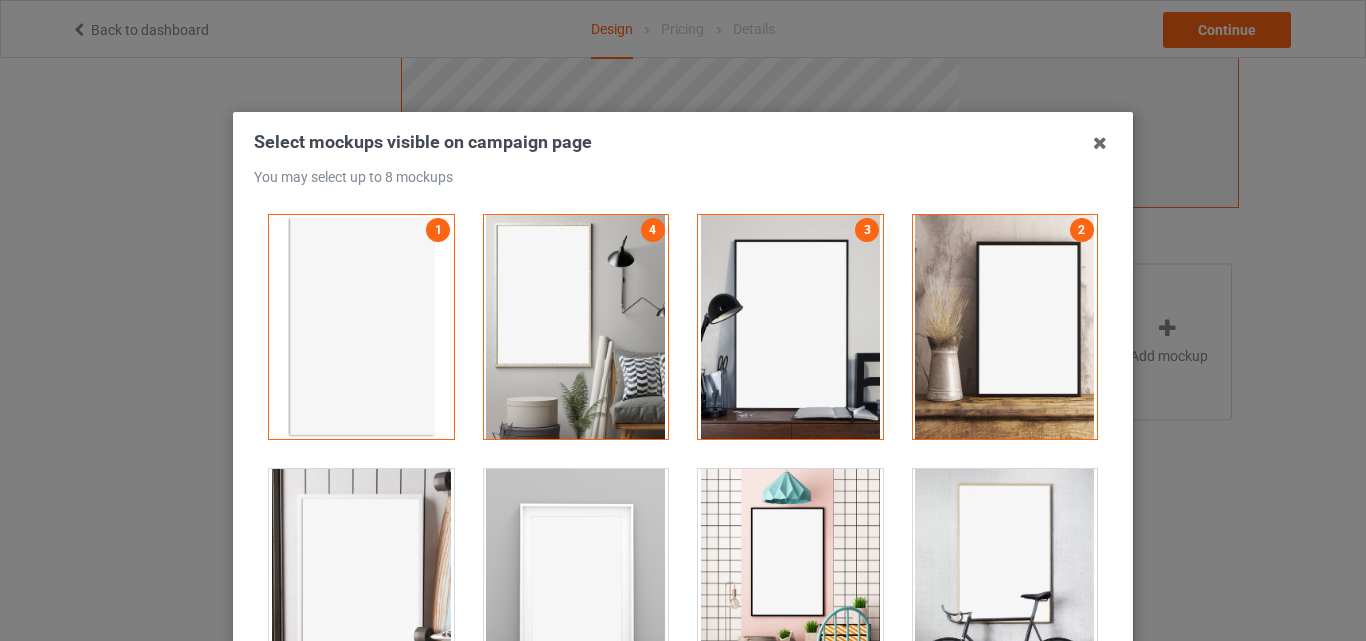 drag, startPoint x: 1028, startPoint y: 568, endPoint x: 995, endPoint y: 567, distance: 33.01515 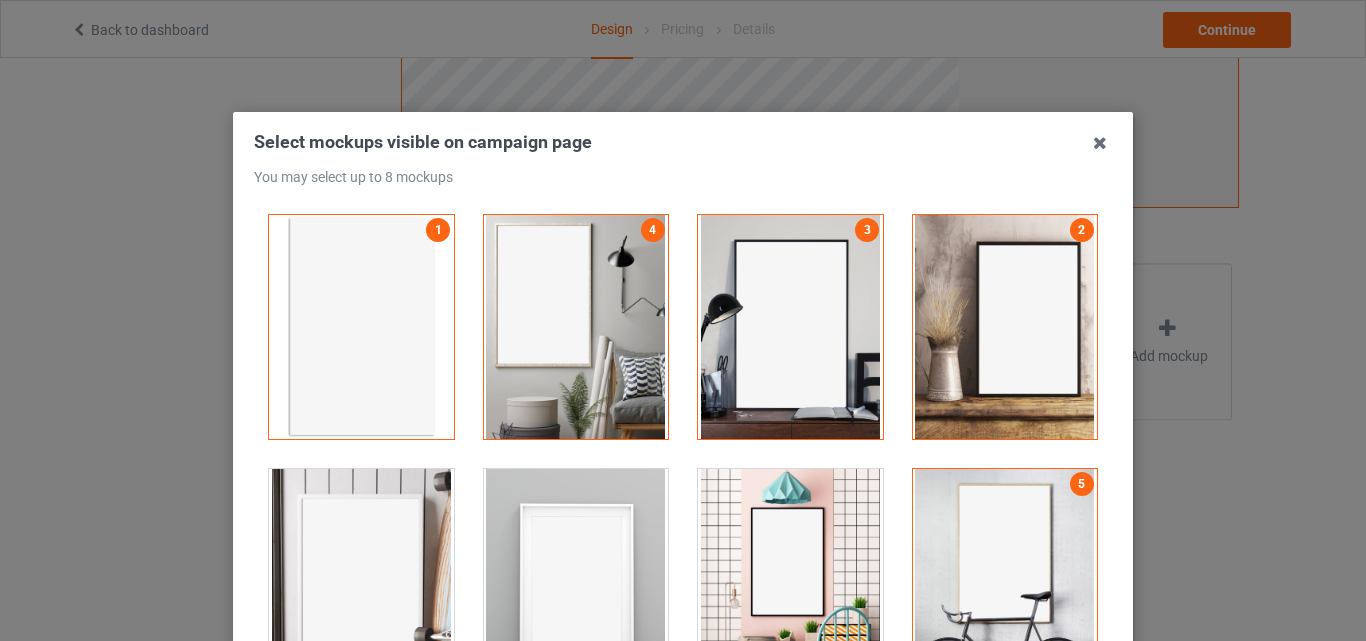 click at bounding box center (790, 581) 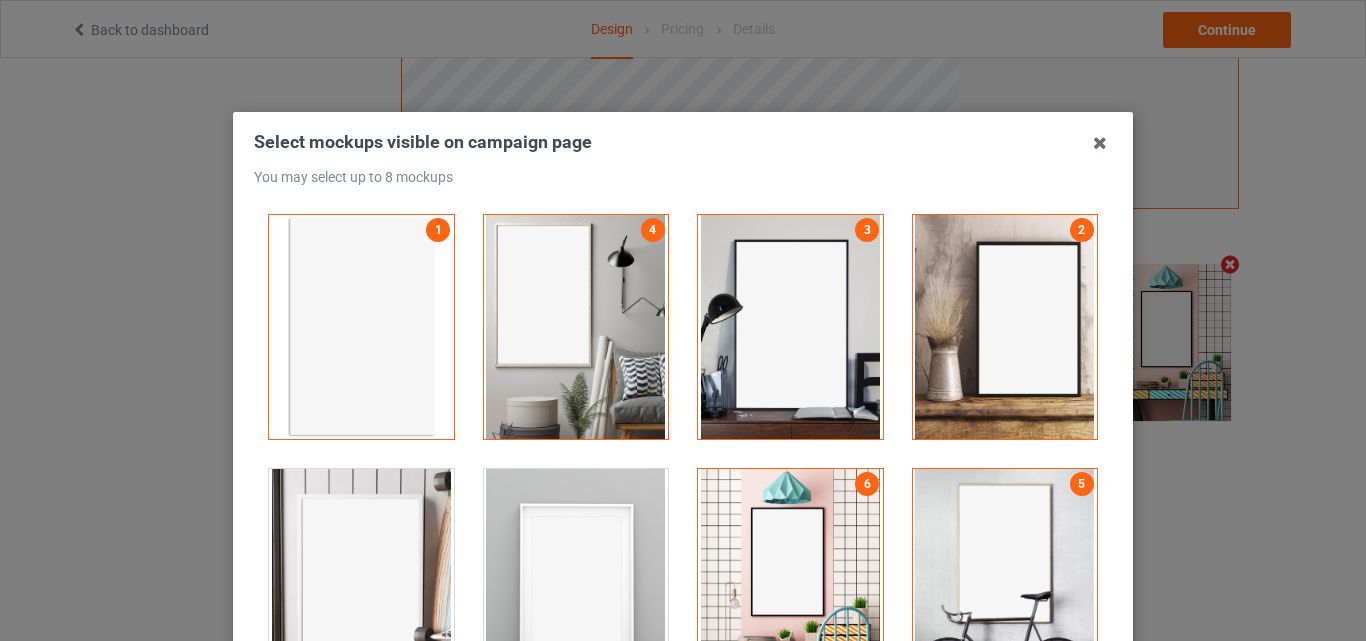 click at bounding box center (361, 581) 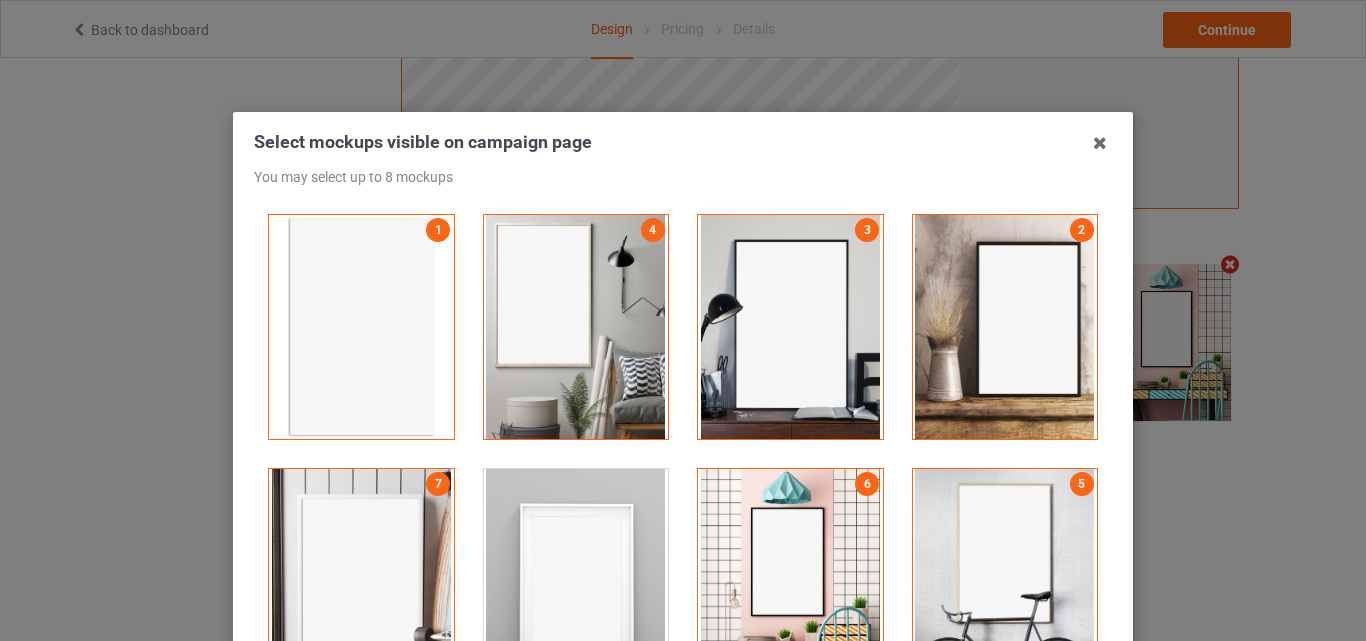 scroll, scrollTop: 2281, scrollLeft: 0, axis: vertical 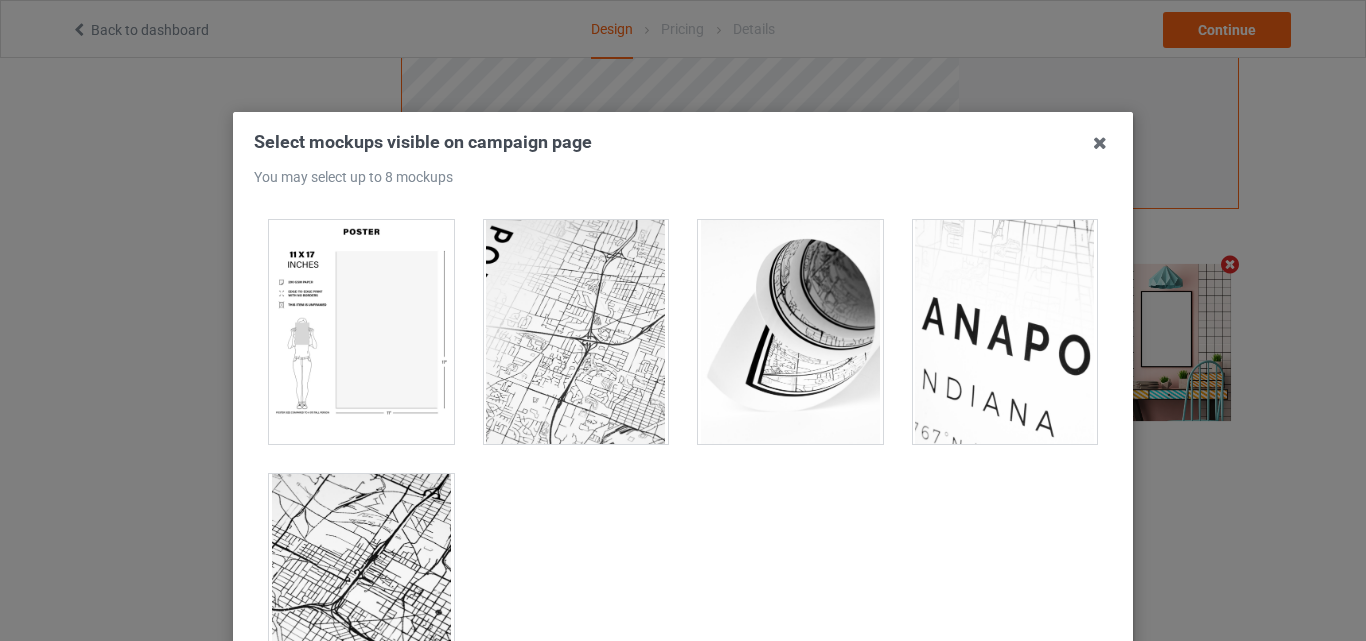 click at bounding box center [361, 332] 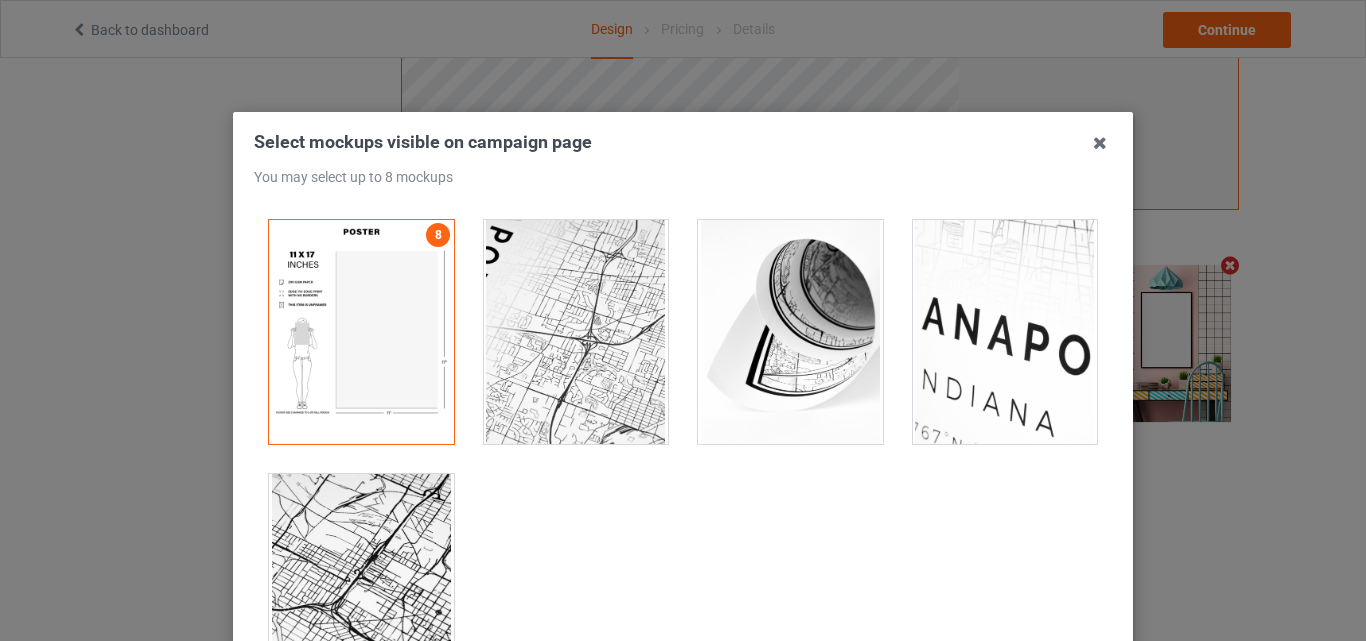 scroll, scrollTop: 653, scrollLeft: 0, axis: vertical 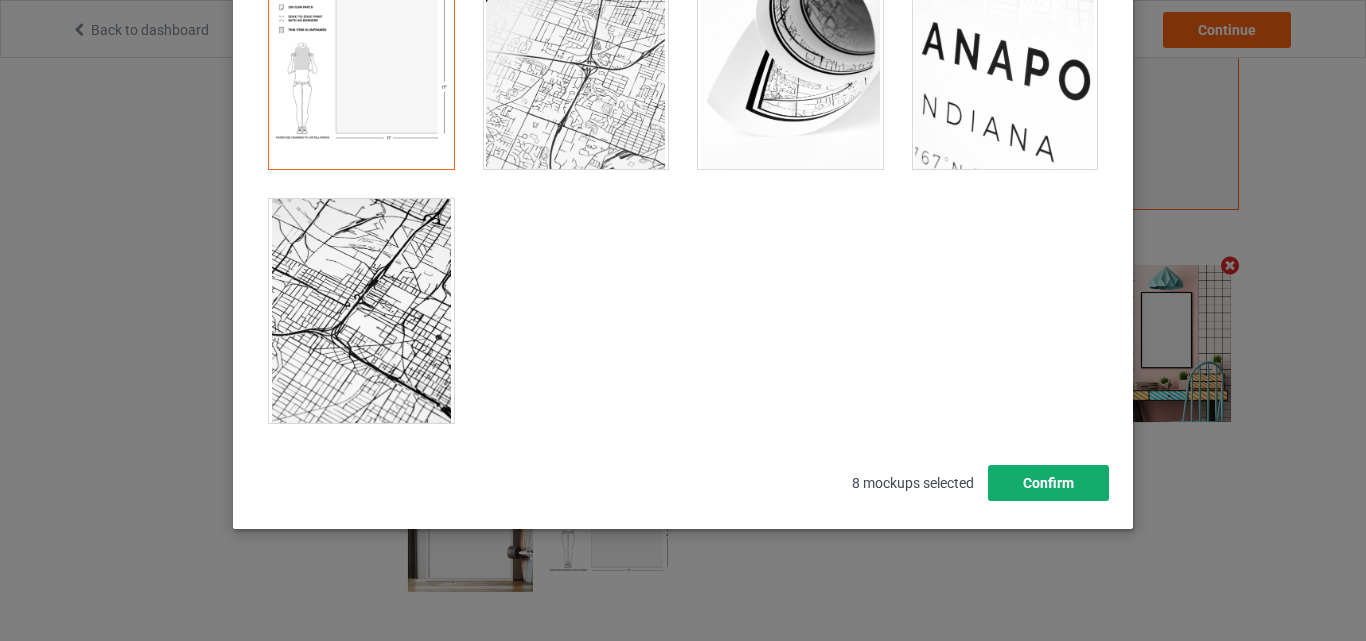 click on "Confirm" at bounding box center (1048, 483) 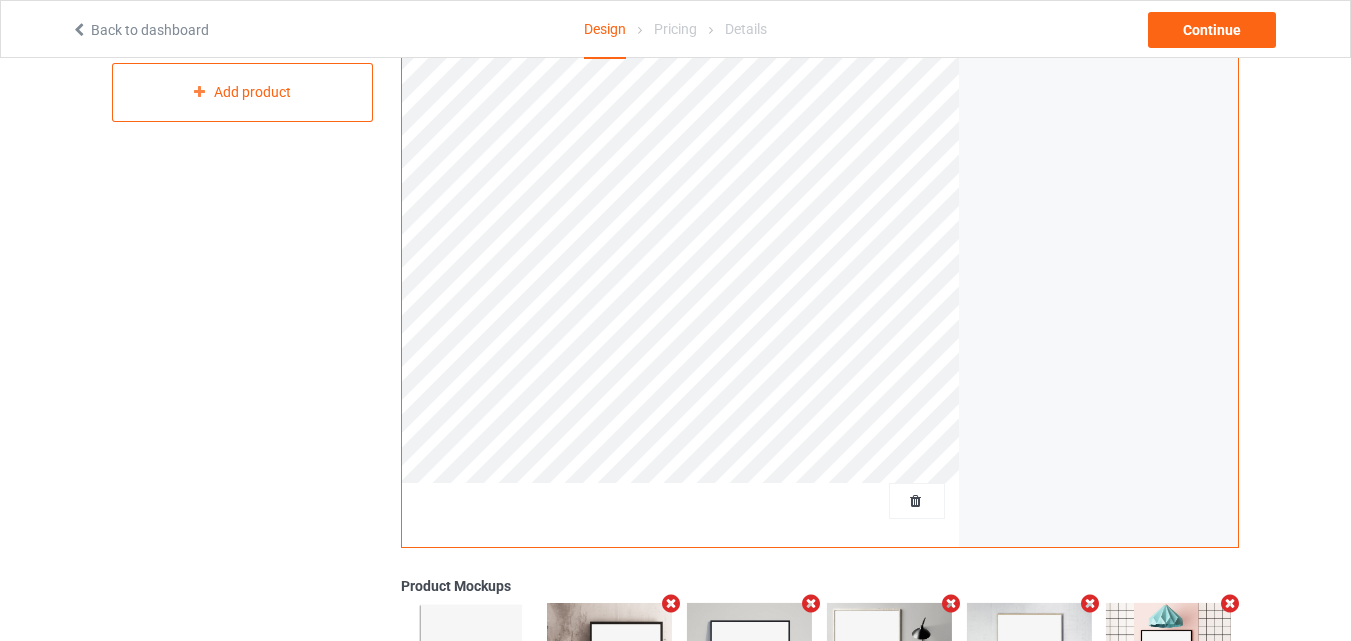 scroll, scrollTop: 0, scrollLeft: 0, axis: both 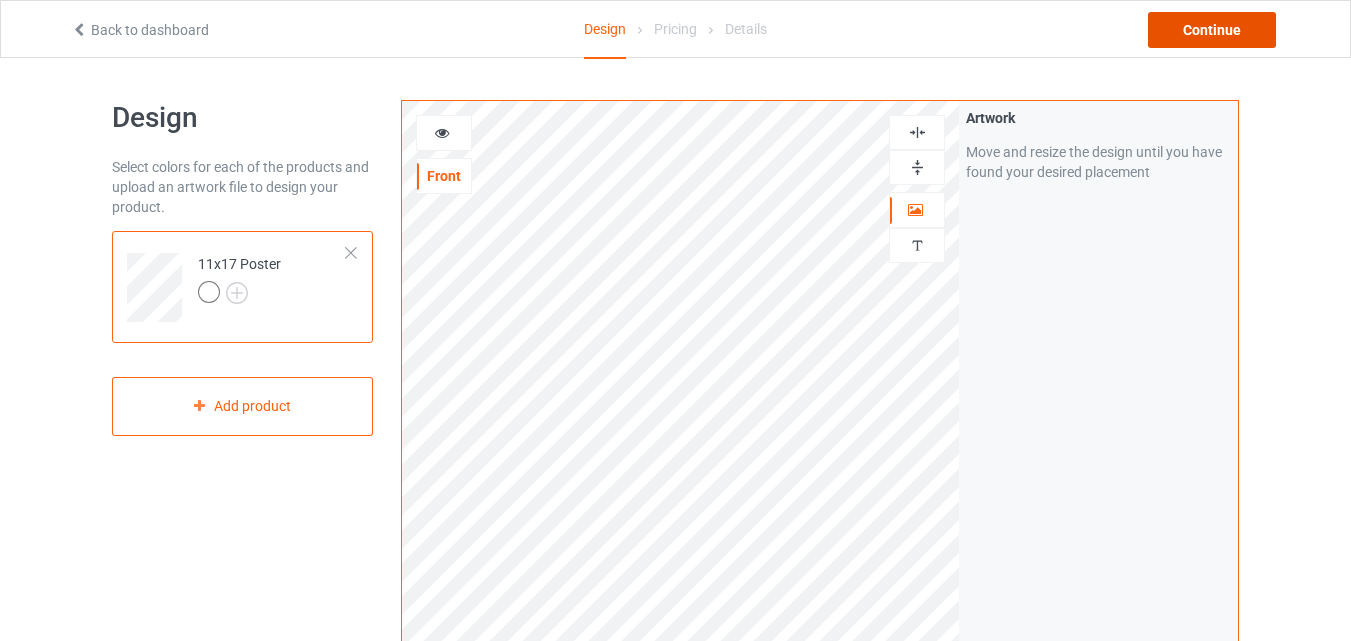 click on "Continue" at bounding box center [1212, 30] 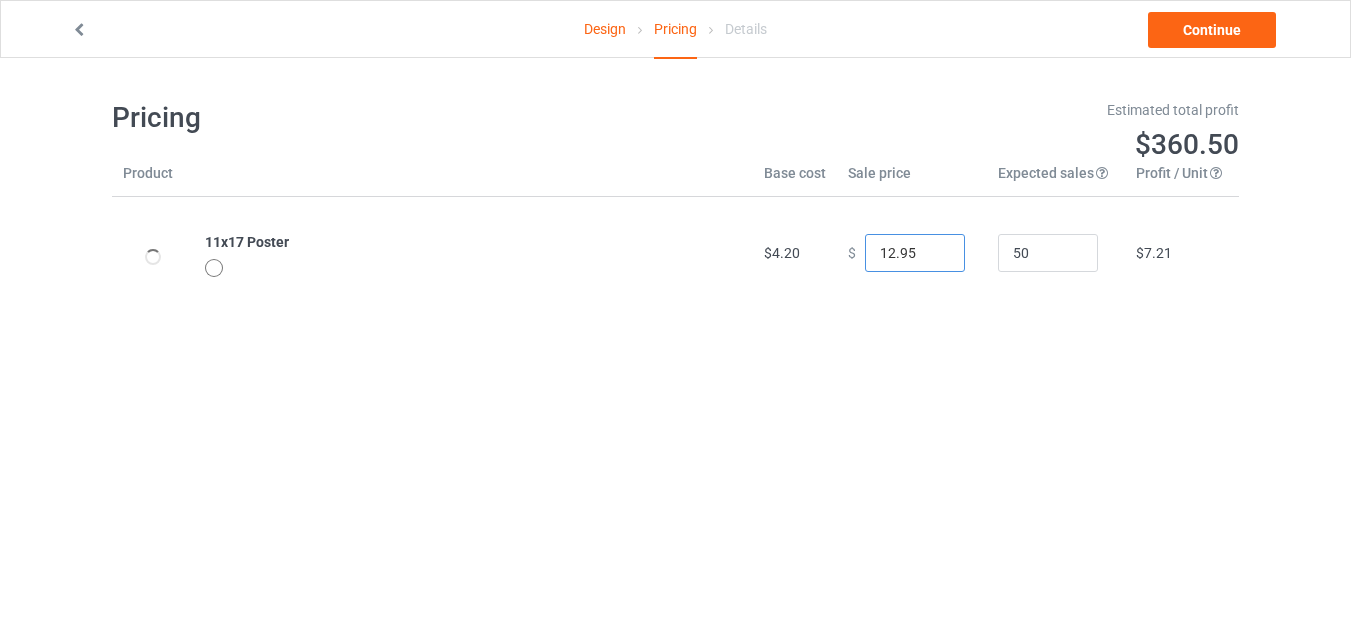 click on "12.95" at bounding box center (915, 253) 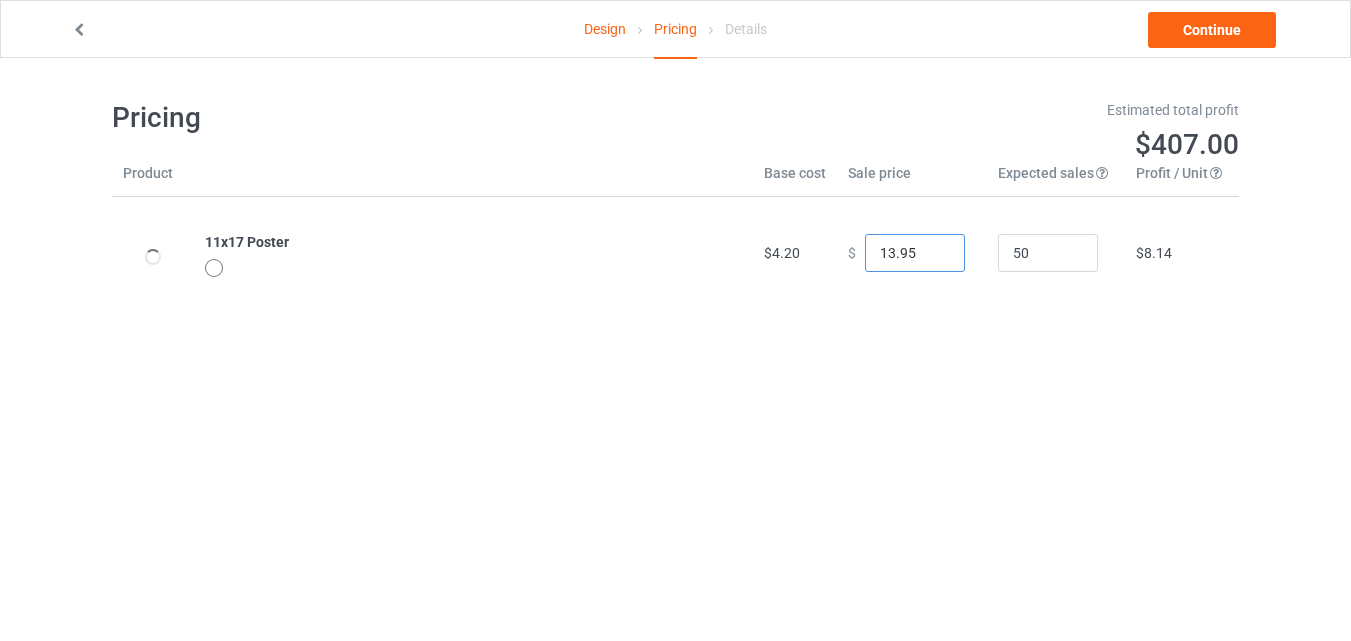 type on "13.95" 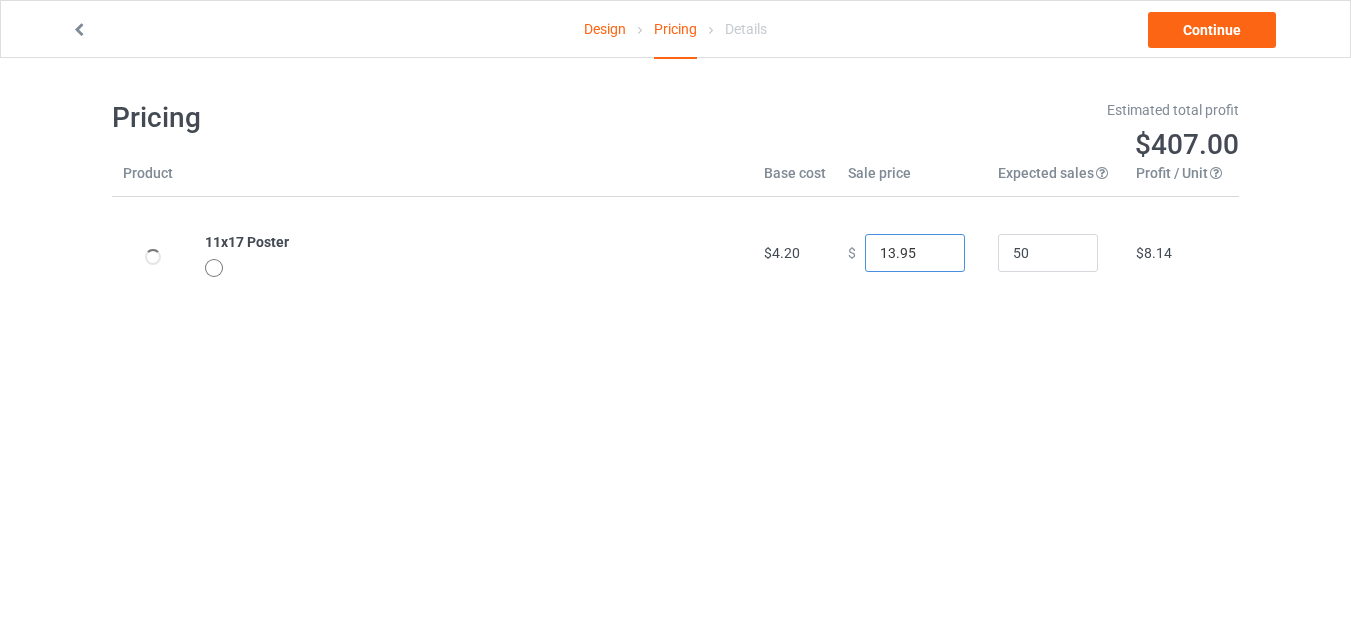 click on "13.95" at bounding box center (915, 253) 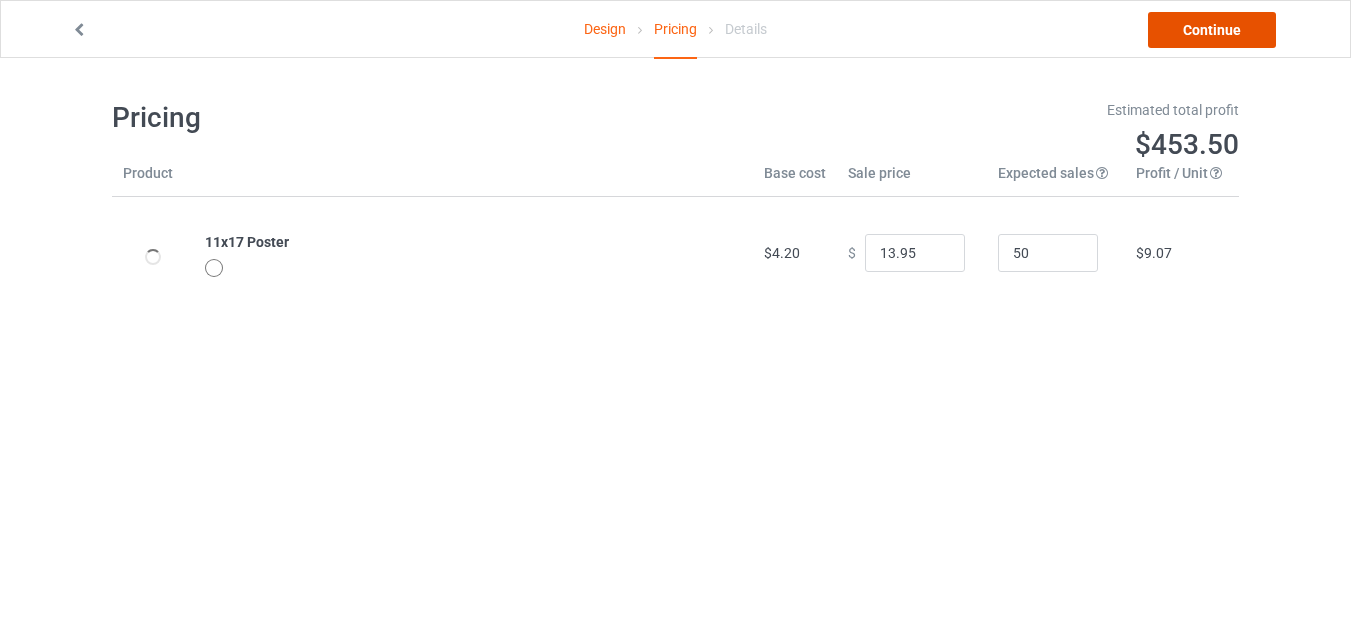 click on "Continue" at bounding box center (1212, 30) 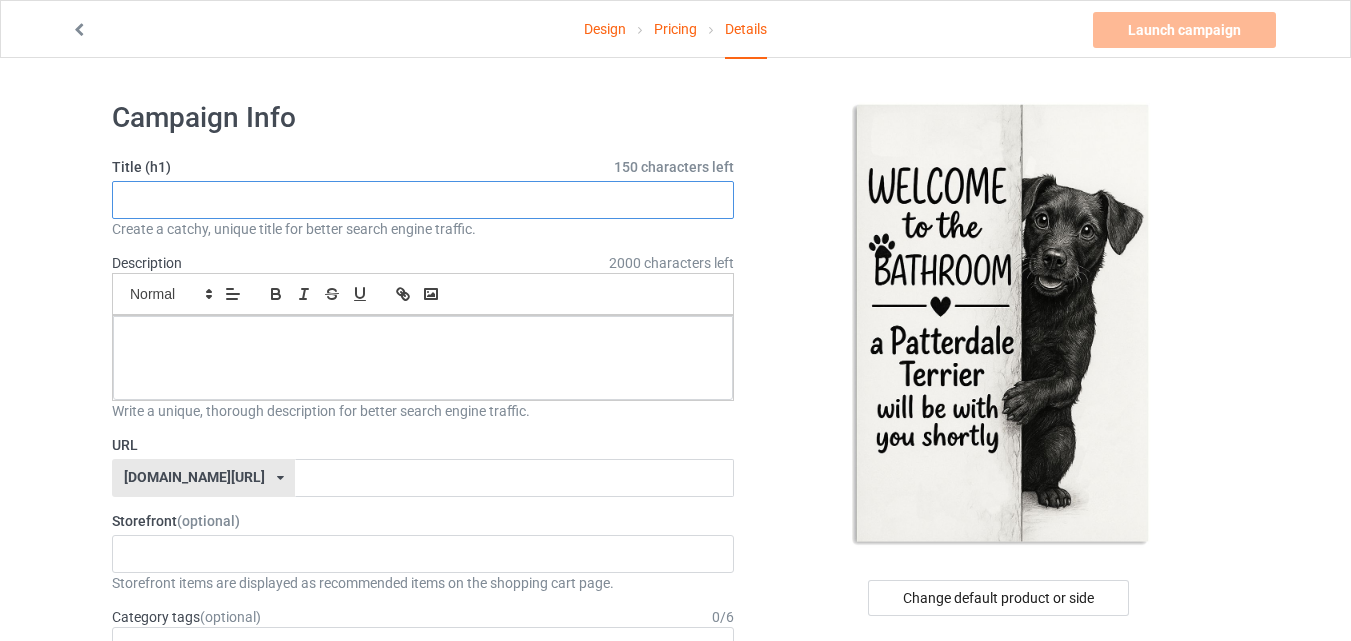 click at bounding box center (423, 200) 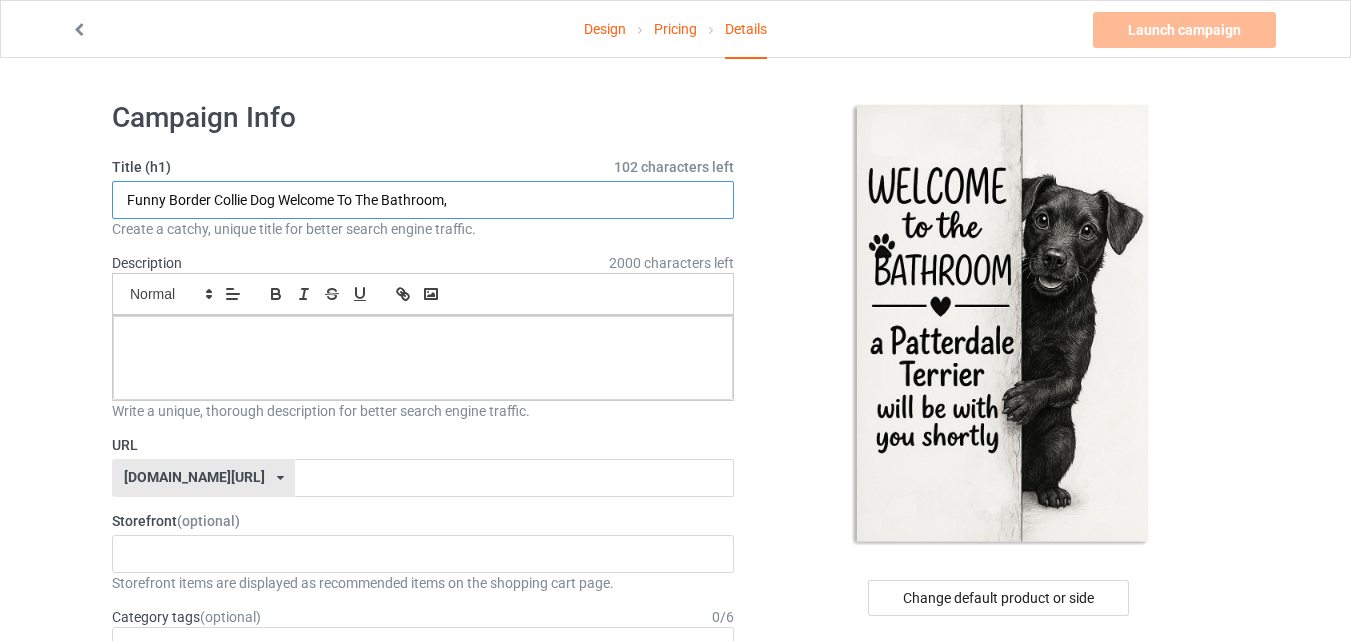 type on "Funny Border Collie Dog Welcome To The Bathroom," 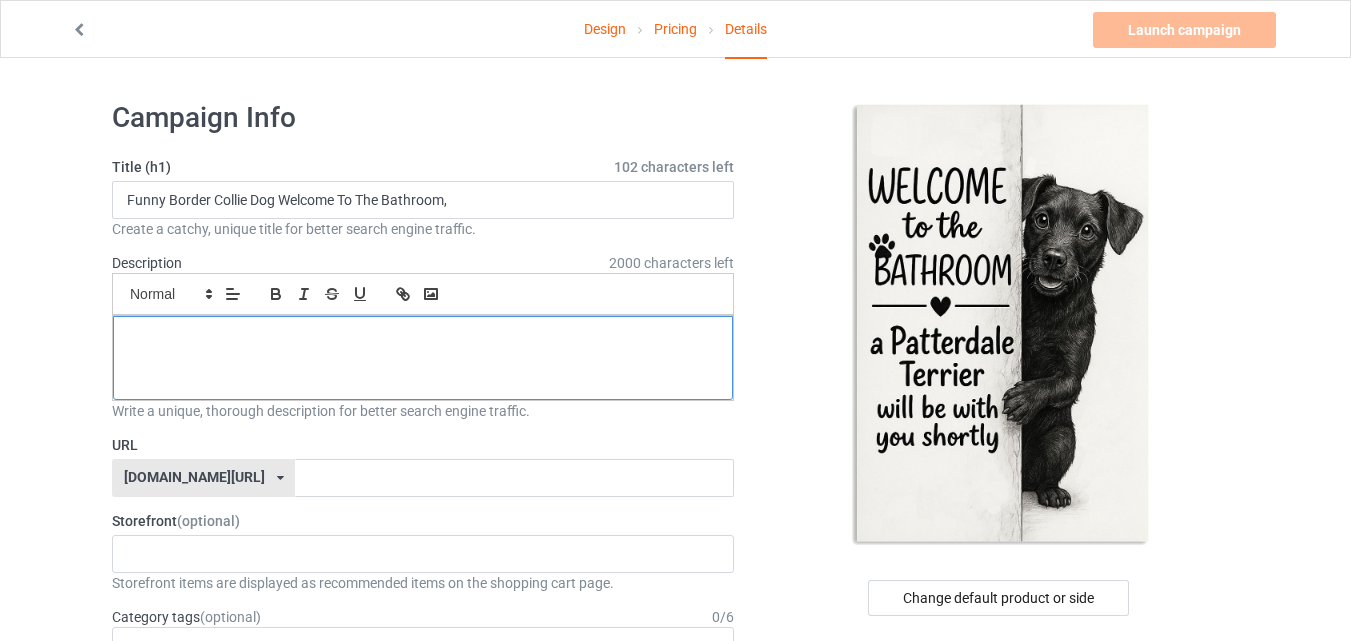 click at bounding box center [423, 358] 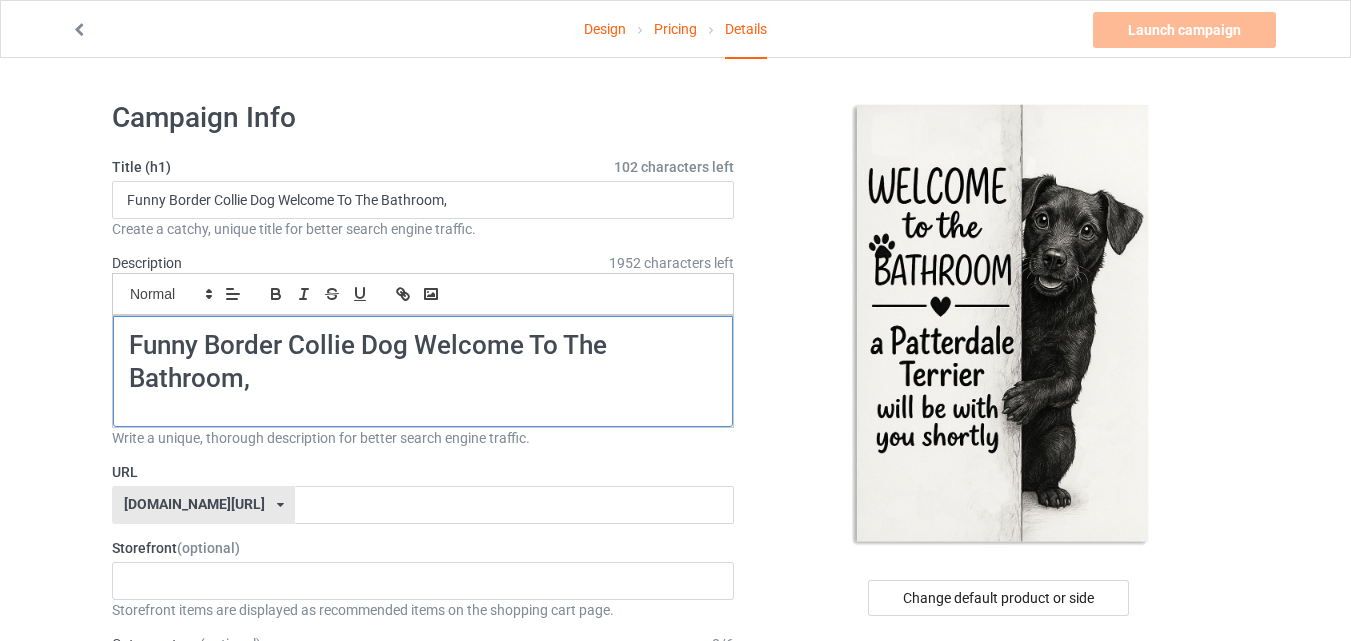 scroll, scrollTop: 0, scrollLeft: 0, axis: both 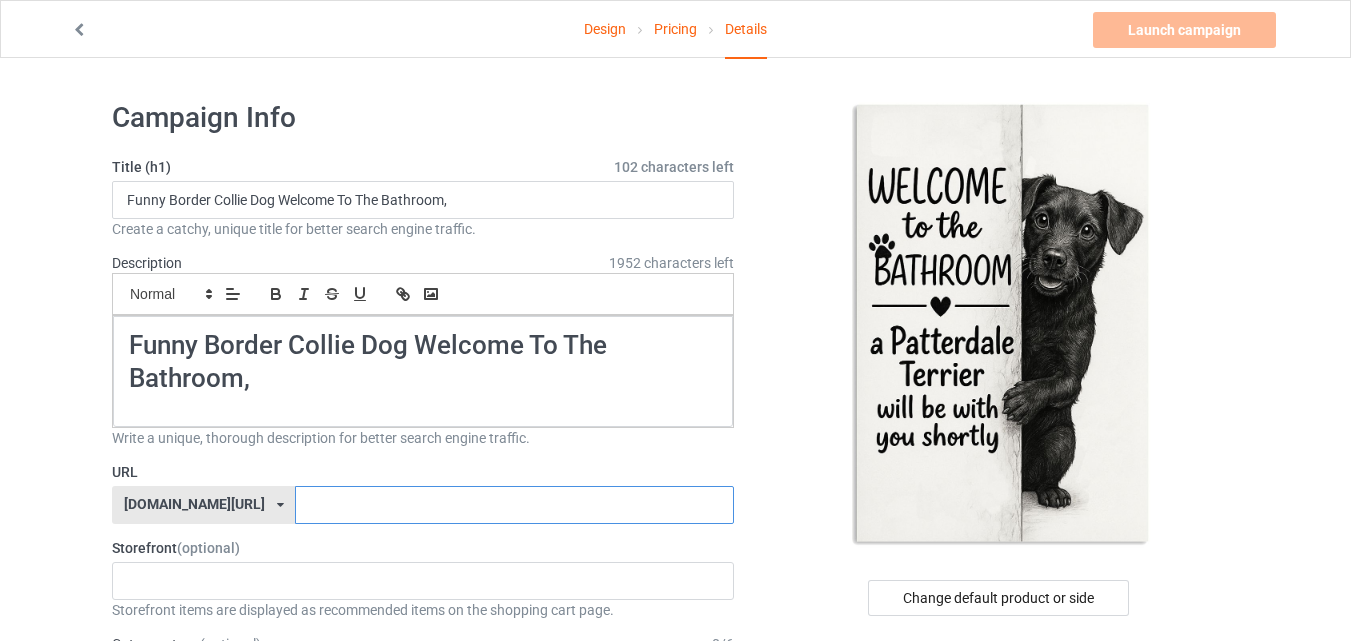 click at bounding box center [514, 505] 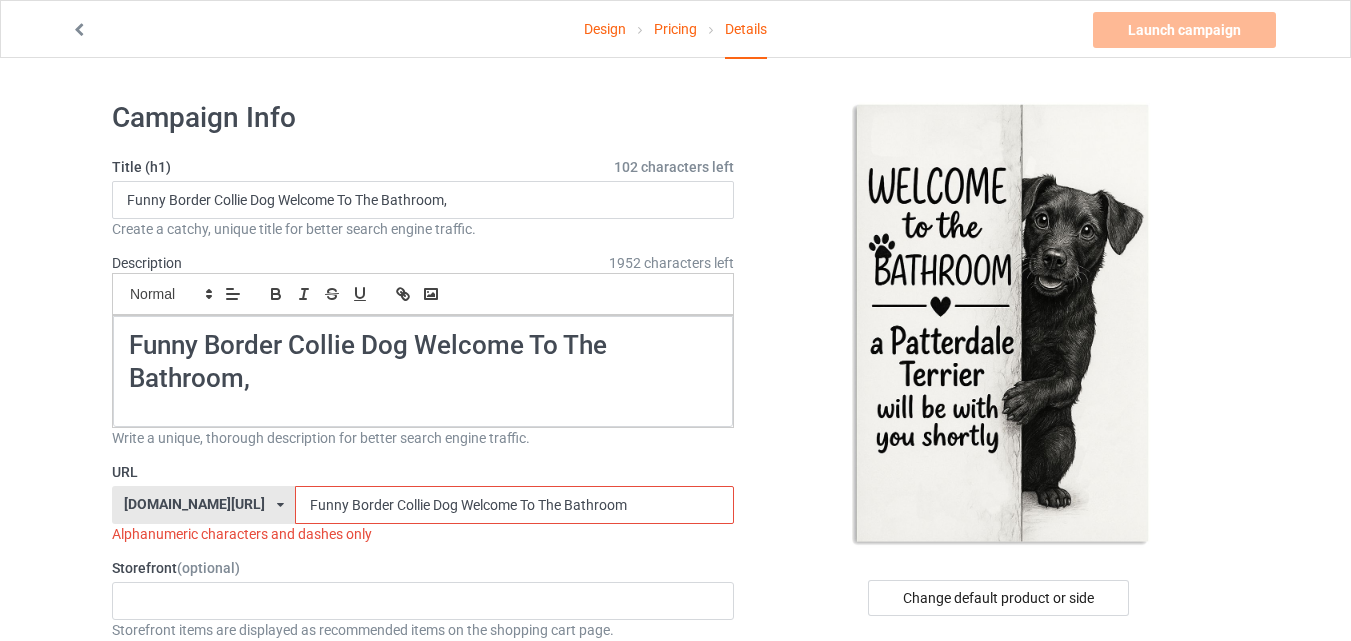 click on "Funny Border Collie Dog Welcome To The Bathroom" at bounding box center [514, 505] 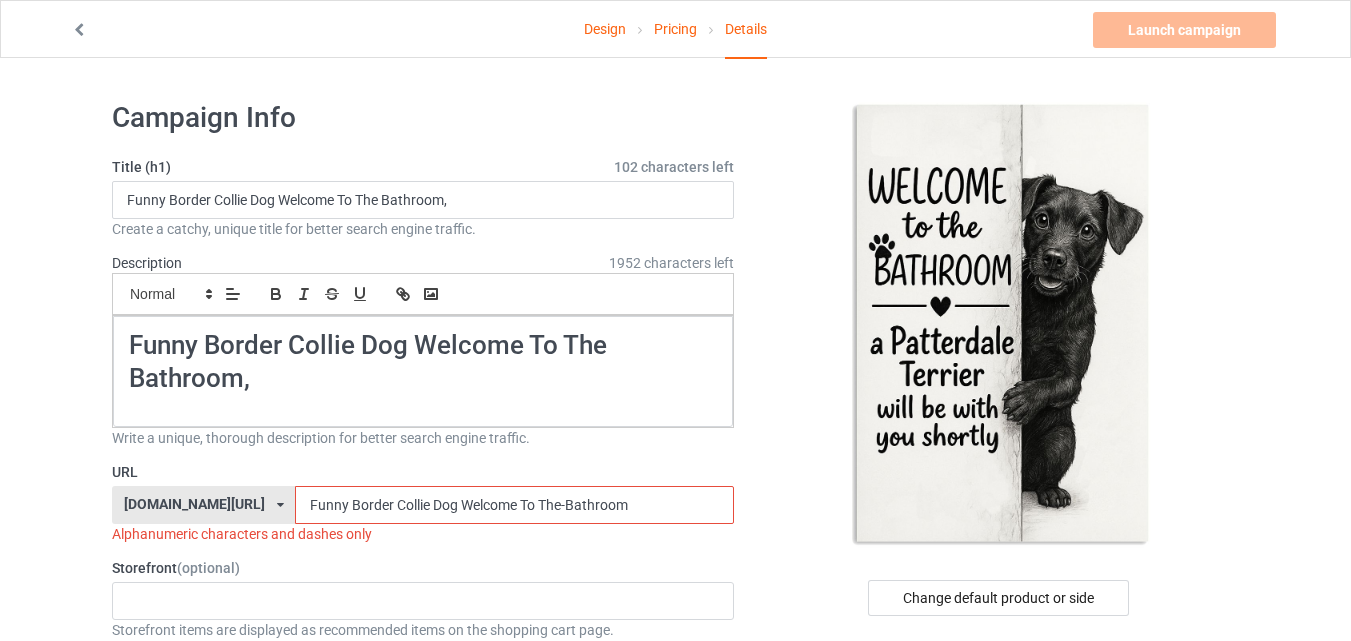 click on "Funny Border Collie Dog Welcome To The-Bathroom" at bounding box center [514, 505] 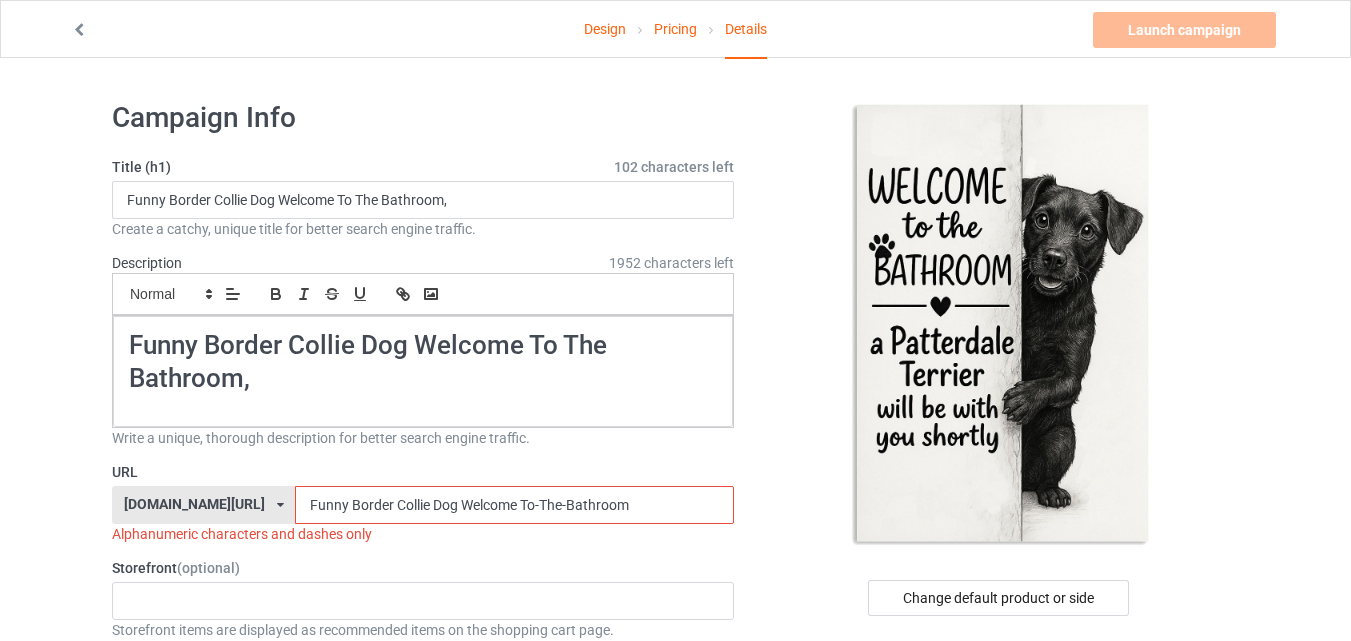 click on "Funny Border Collie Dog Welcome To-The-Bathroom" at bounding box center (514, 505) 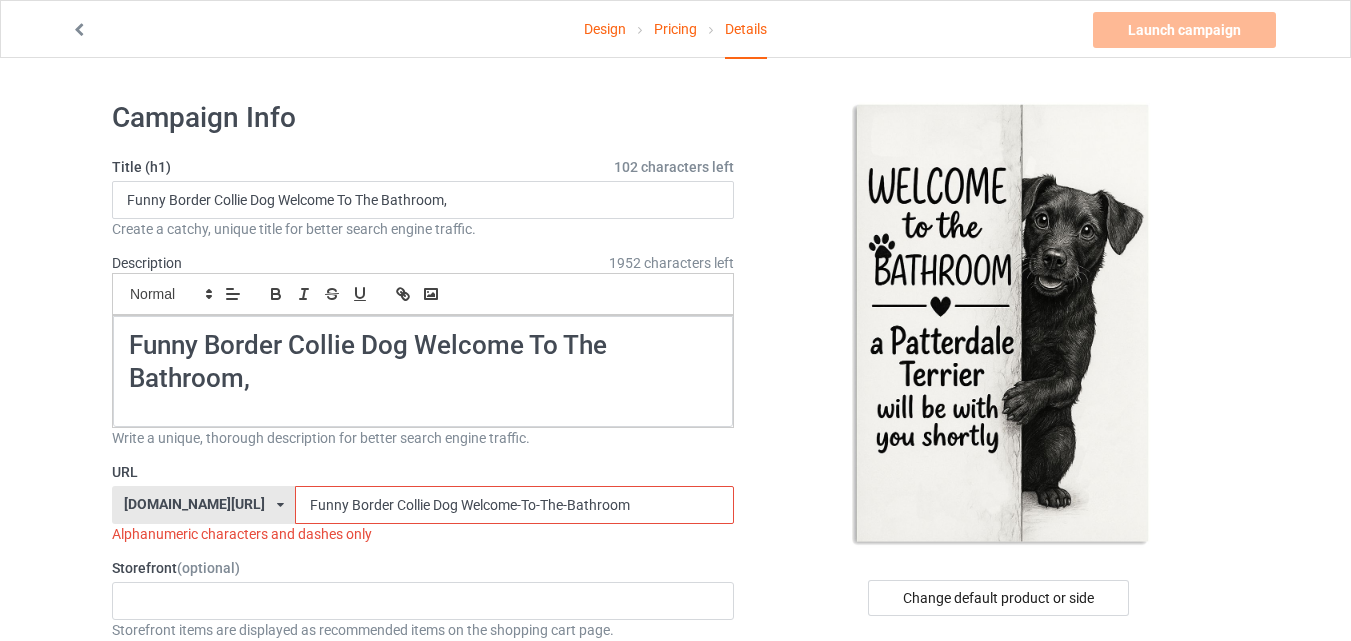 click on "Funny Border Collie Dog Welcome-To-The-Bathroom" at bounding box center [514, 505] 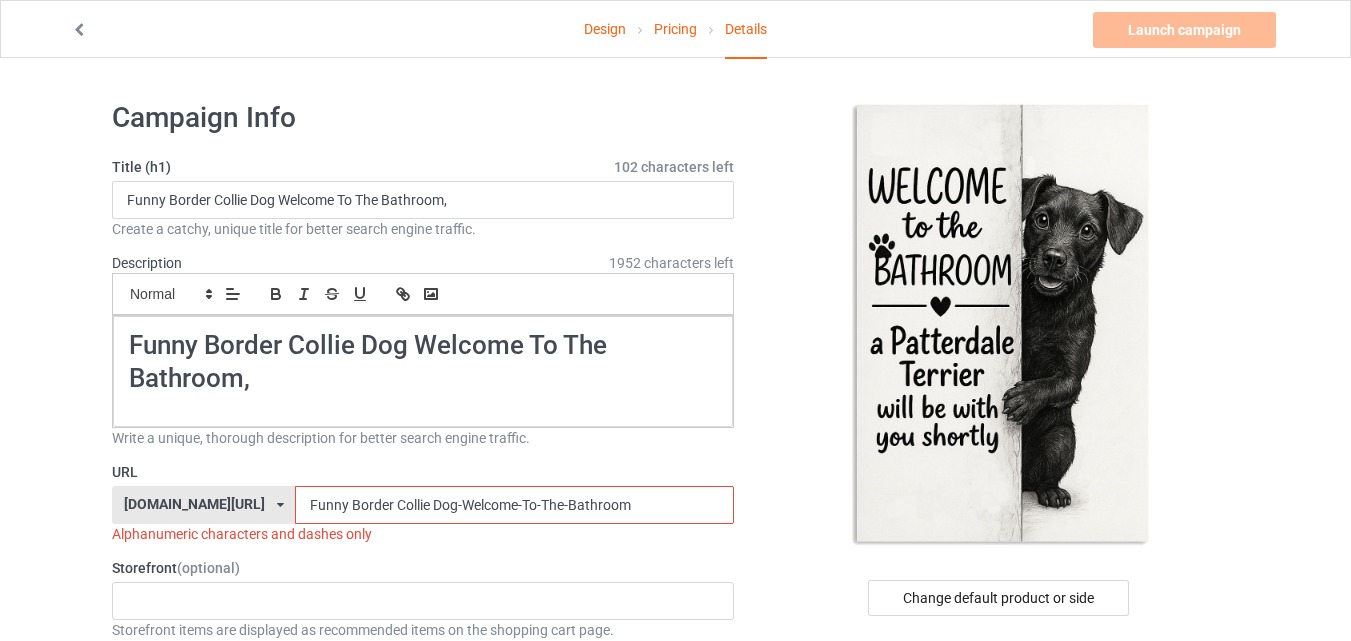 click on "Funny Border Collie Dog-Welcome-To-The-Bathroom" at bounding box center [514, 505] 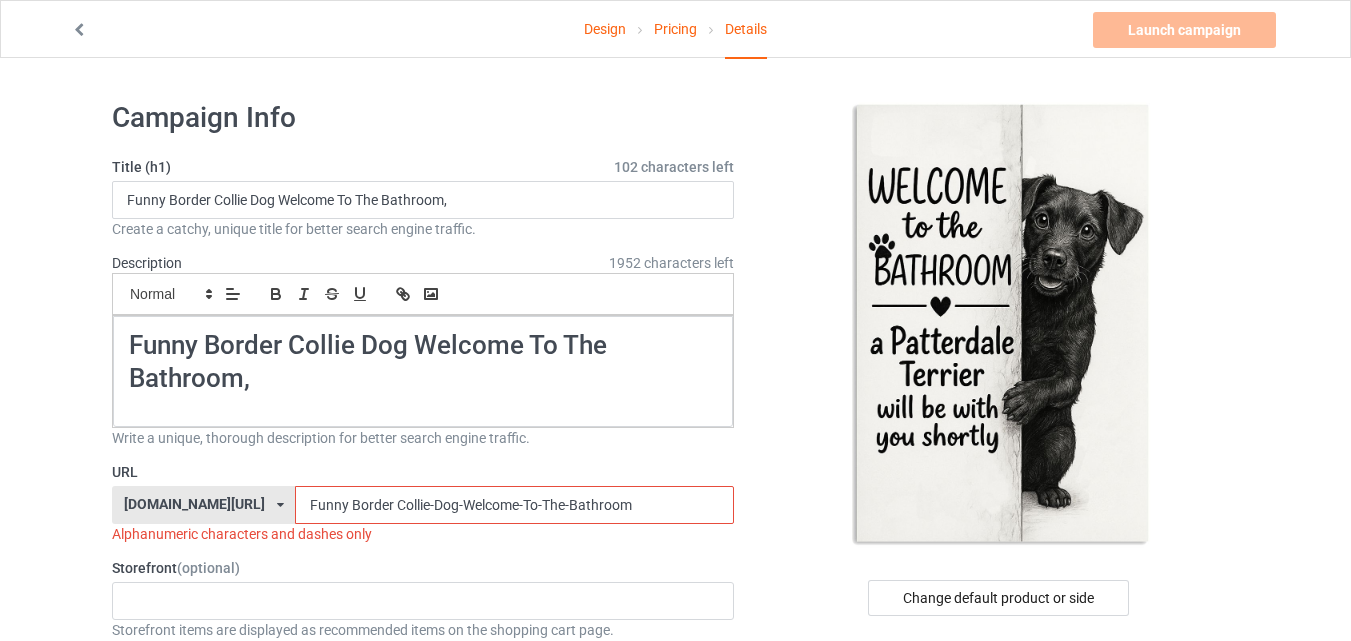 click on "Funny Border Collie-Dog-Welcome-To-The-Bathroom" at bounding box center (514, 505) 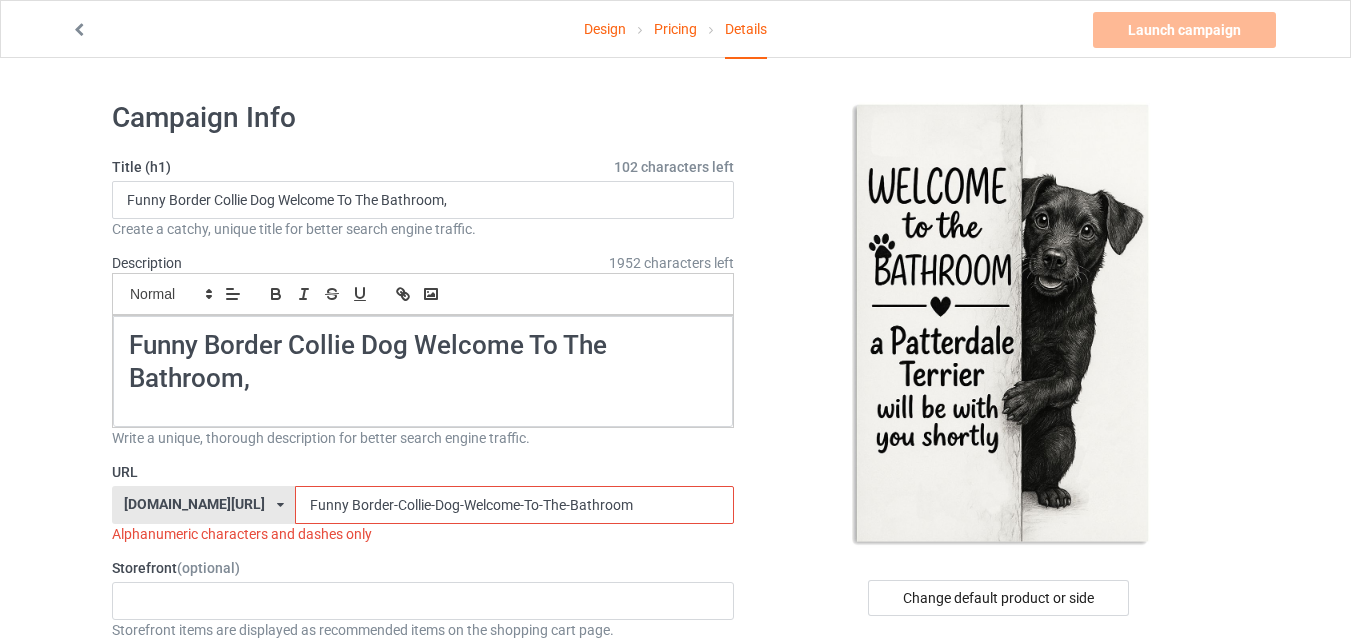 click on "Funny Border-Collie-Dog-Welcome-To-The-Bathroom" at bounding box center [514, 505] 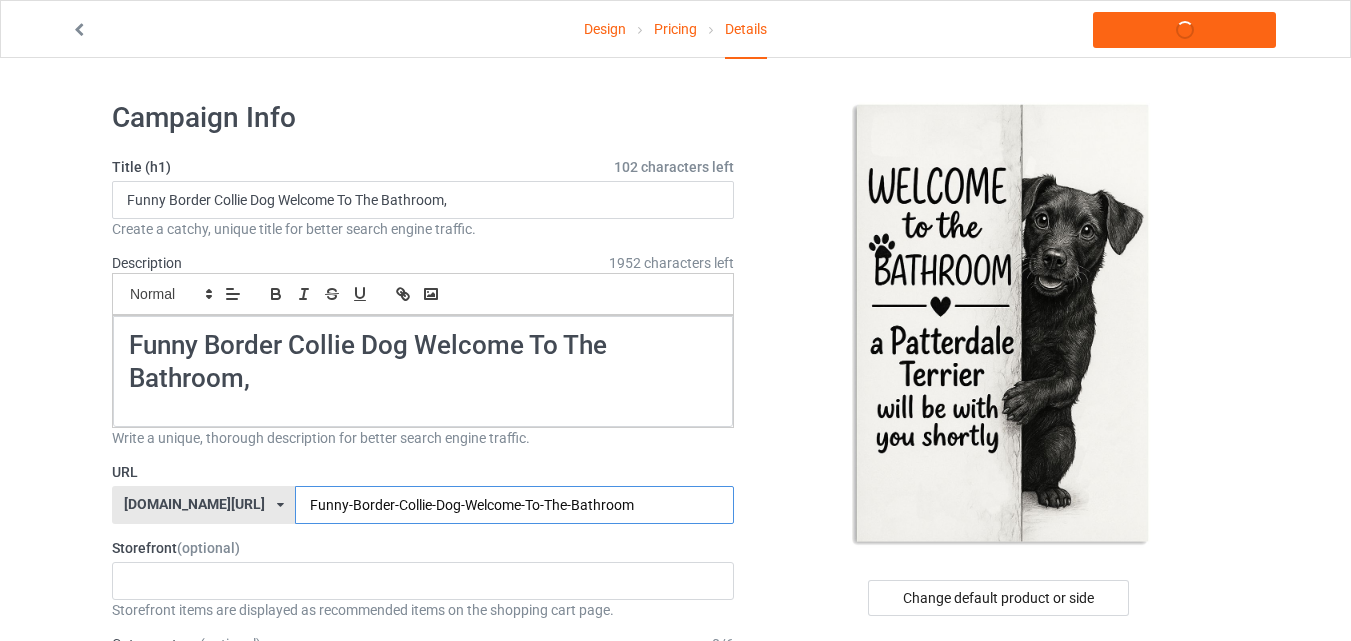 click on "Funny-Border-Collie-Dog-Welcome-To-The-Bathroom" at bounding box center [514, 505] 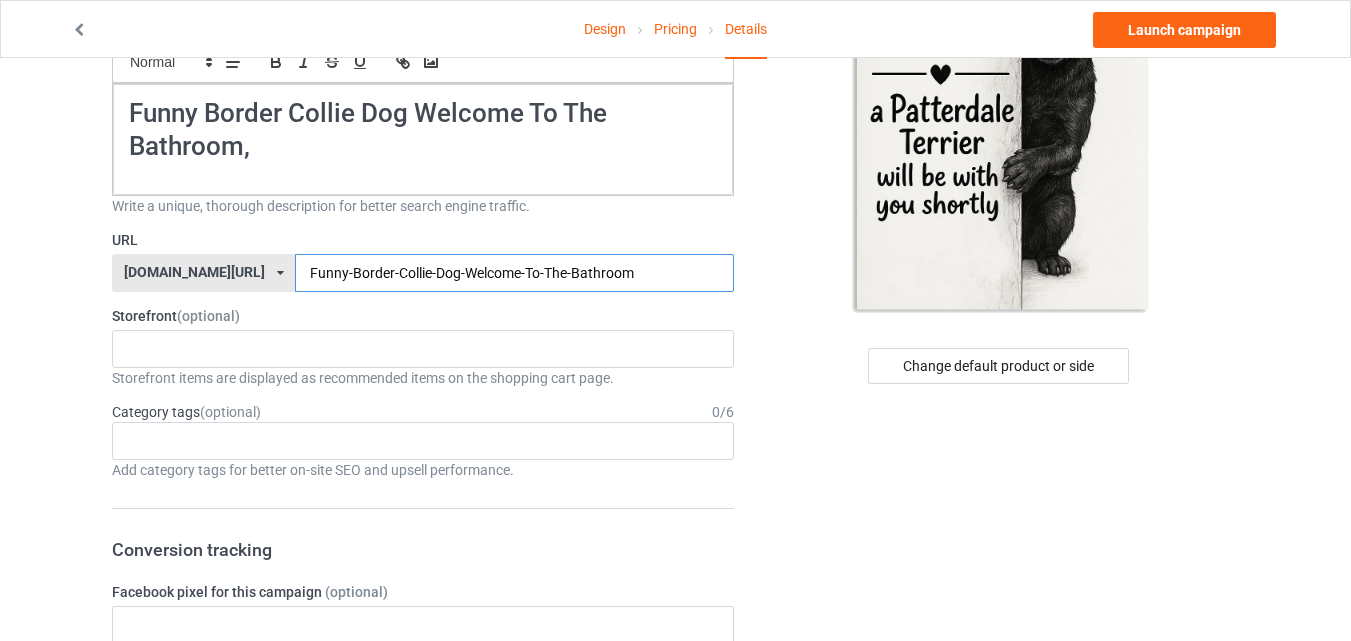 scroll, scrollTop: 261, scrollLeft: 0, axis: vertical 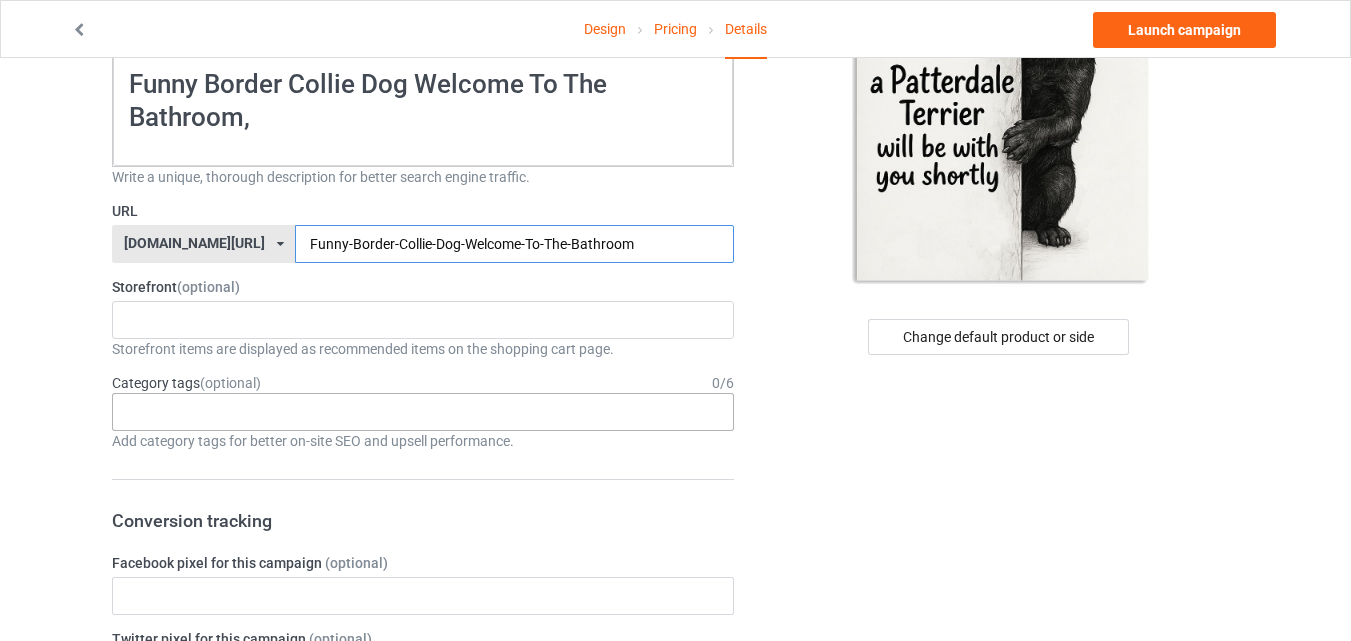 type on "Funny-Border-Collie-Dog-Welcome-To-The-Bathroom" 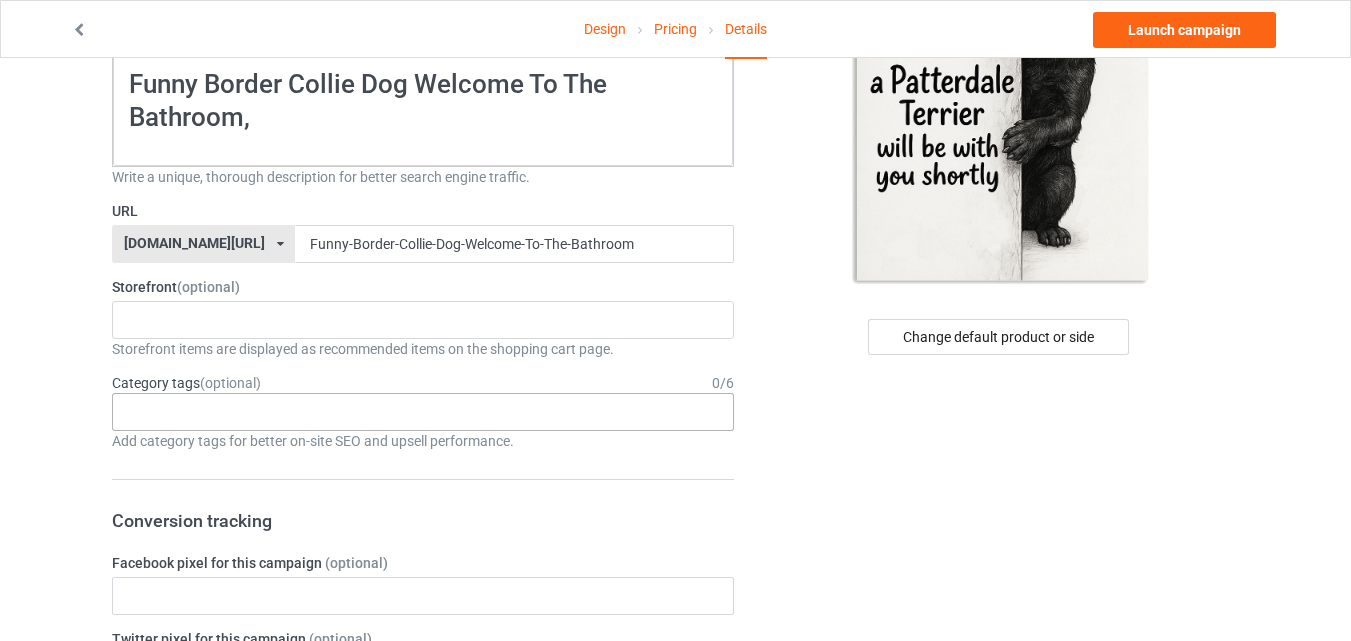 click on "Age > [DEMOGRAPHIC_DATA] > 1 Age > [DEMOGRAPHIC_DATA] Months > 1 Month Age > [DEMOGRAPHIC_DATA] Months Age > [DEMOGRAPHIC_DATA] Age > [DEMOGRAPHIC_DATA] > 10 Age > [DEMOGRAPHIC_DATA] Months > 10 Month Age > [DEMOGRAPHIC_DATA] > 100 Sports > Running > 10K Run Age > [DEMOGRAPHIC_DATA] > 11 Age > [DEMOGRAPHIC_DATA] Months > 11 Month Age > [DEMOGRAPHIC_DATA] > 12 Age > [DEMOGRAPHIC_DATA] Months > 12 Month Age > [DEMOGRAPHIC_DATA] > 13 Age > [DEMOGRAPHIC_DATA] > 14 Age > [DEMOGRAPHIC_DATA] > 15 Sports > Running > 15K Run Age > [DEMOGRAPHIC_DATA] > 16 Age > [DEMOGRAPHIC_DATA] > 17 Age > [DEMOGRAPHIC_DATA] > 18 Age > [DEMOGRAPHIC_DATA] > 19 Age > Decades > 1920s Age > Decades > 1930s Age > Decades > 1940s Age > Decades > 1950s Age > Decades > 1960s Age > Decades > 1970s Age > Decades > 1980s Age > Decades > 1990s Age > [DEMOGRAPHIC_DATA] > 2 Age > [DEMOGRAPHIC_DATA] Months > 2 Month Age > [DEMOGRAPHIC_DATA] > 20 Age > [DEMOGRAPHIC_DATA] Age > Decades > 2000s Age > Decades > 2010s Age > [DEMOGRAPHIC_DATA] > 21 Age > [DEMOGRAPHIC_DATA] > 22 Age > [DEMOGRAPHIC_DATA] > 23 Age > [DEMOGRAPHIC_DATA] > 24 Age > [DEMOGRAPHIC_DATA] > 25 Age > [DEMOGRAPHIC_DATA] > 26 Age > [DEMOGRAPHIC_DATA] > 27 Age > [DEMOGRAPHIC_DATA] > 28 Age > [DEMOGRAPHIC_DATA] > 29 Age > [DEMOGRAPHIC_DATA] > 3 Age > [DEMOGRAPHIC_DATA] Months > 3 Month Sports > Basketball > 3-Pointer Age > [DEMOGRAPHIC_DATA] > 30 Age > [DEMOGRAPHIC_DATA] > 31 Age > [DEMOGRAPHIC_DATA] > 32 Age > [DEMOGRAPHIC_DATA] > 33 Age > [DEMOGRAPHIC_DATA] > 34 Age > [DEMOGRAPHIC_DATA] > 35 Age Jobs 1" at bounding box center [423, 412] 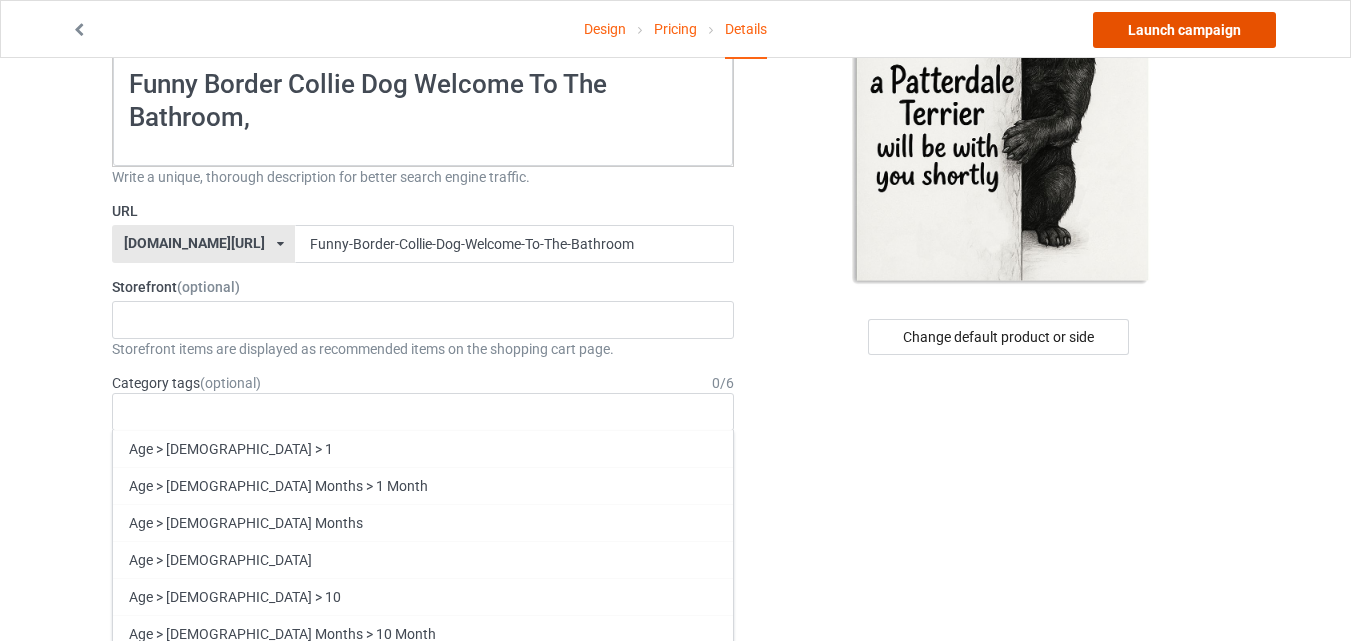 click on "Launch campaign" at bounding box center (1184, 30) 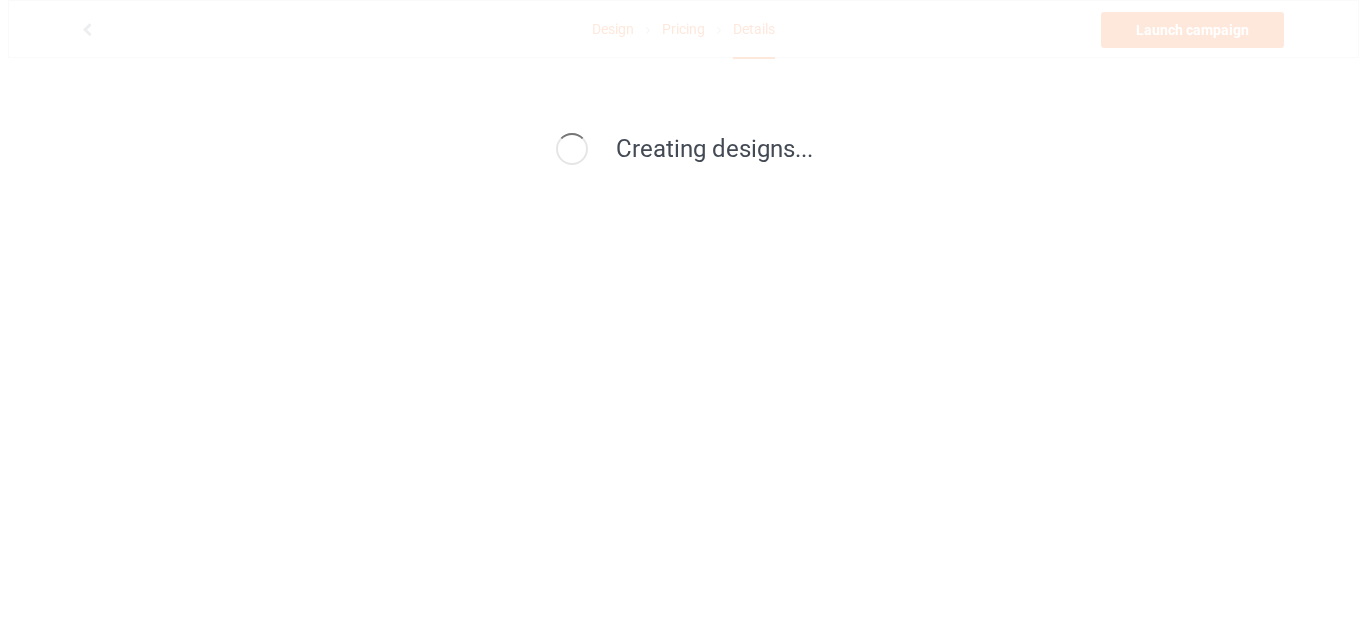 scroll, scrollTop: 0, scrollLeft: 0, axis: both 